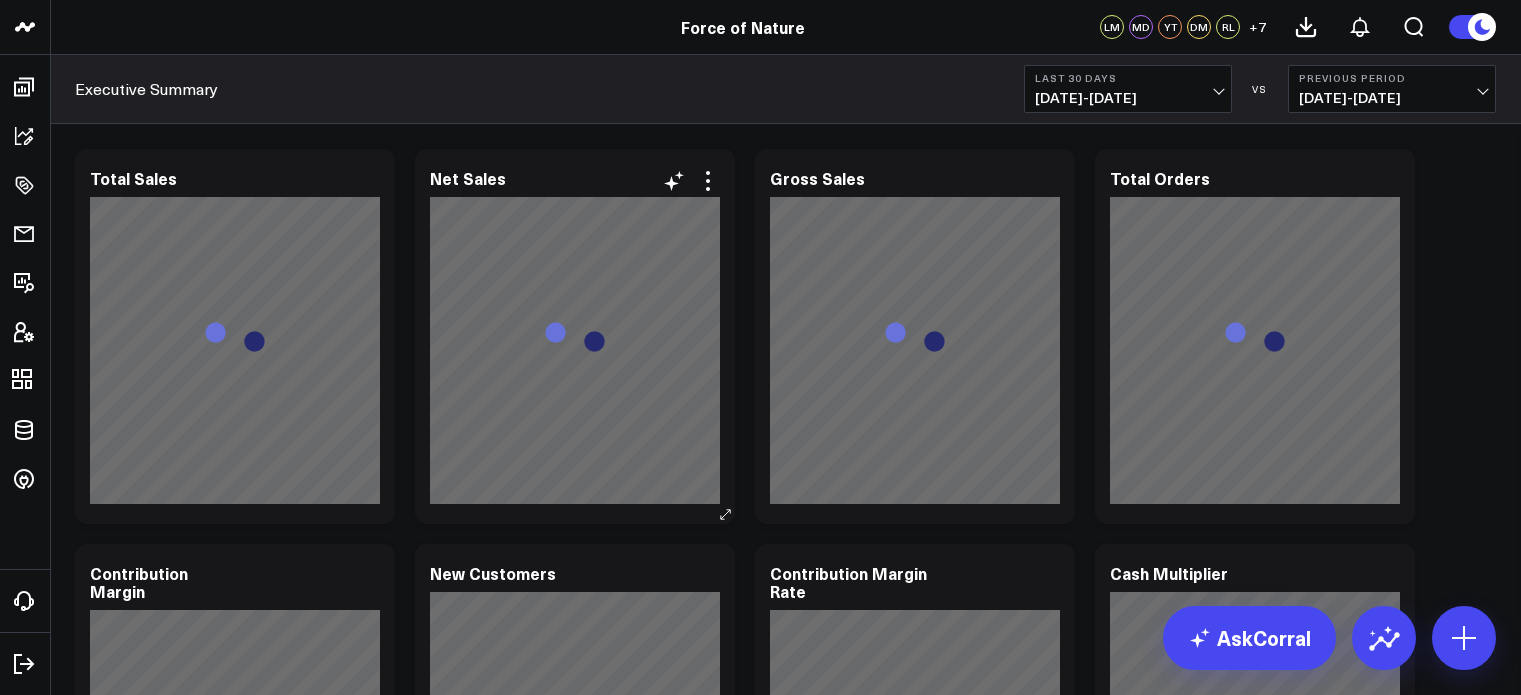 scroll, scrollTop: 0, scrollLeft: 0, axis: both 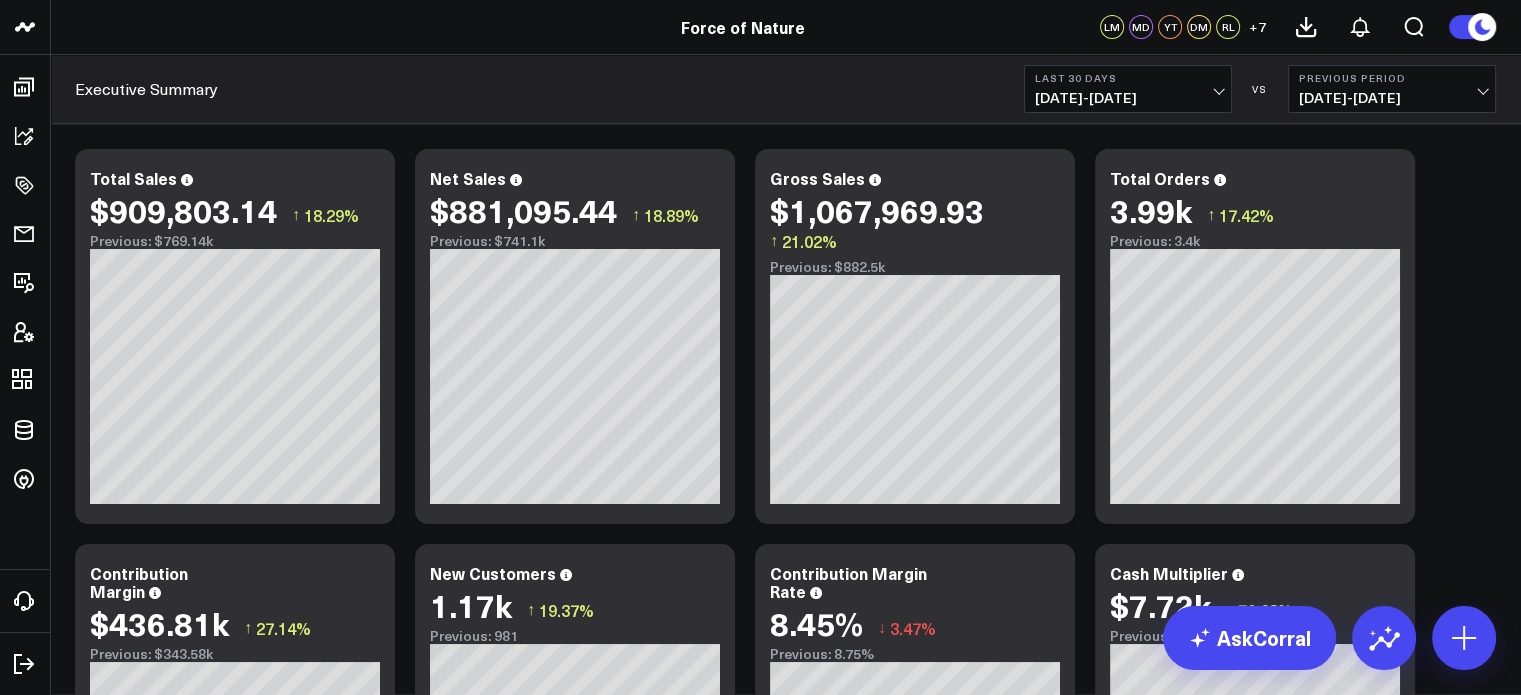 click on "06/28/25  -  07/27/25" at bounding box center [1128, 98] 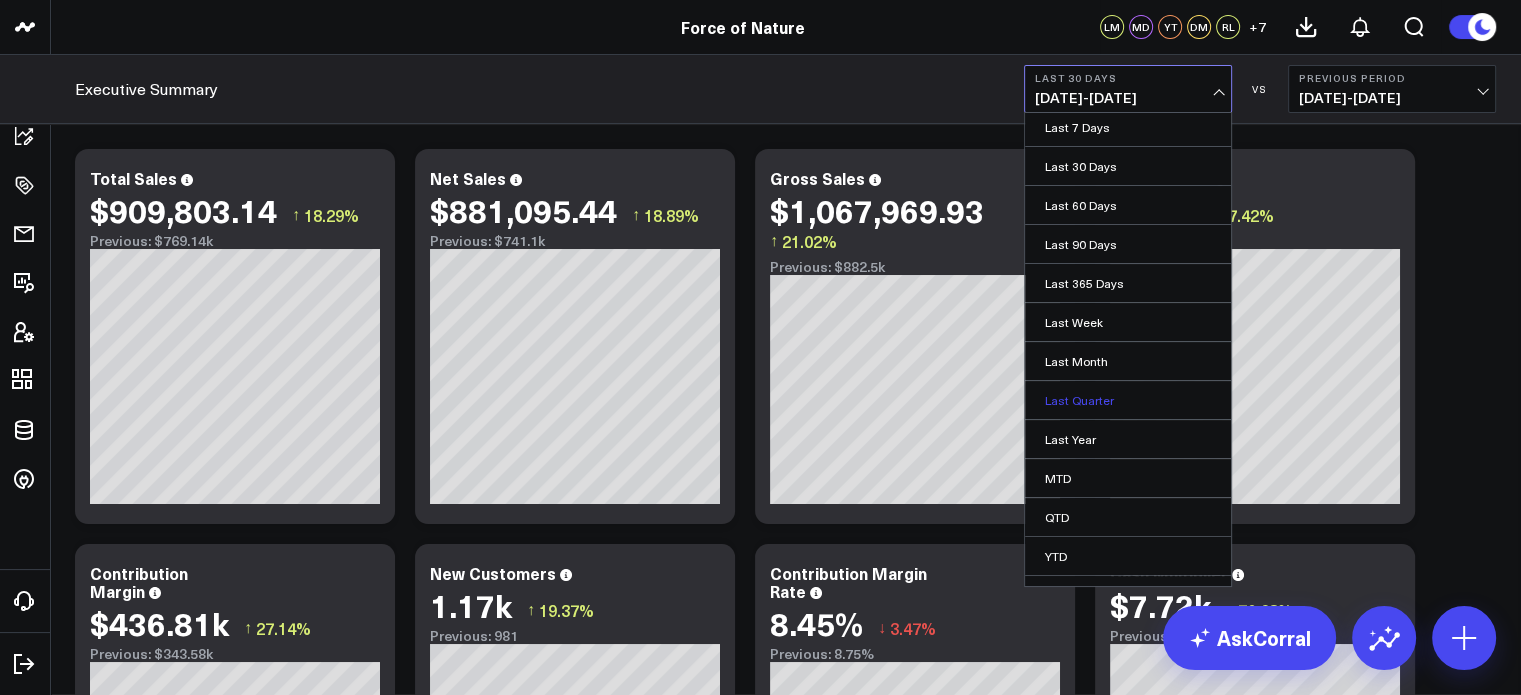 scroll, scrollTop: 68, scrollLeft: 0, axis: vertical 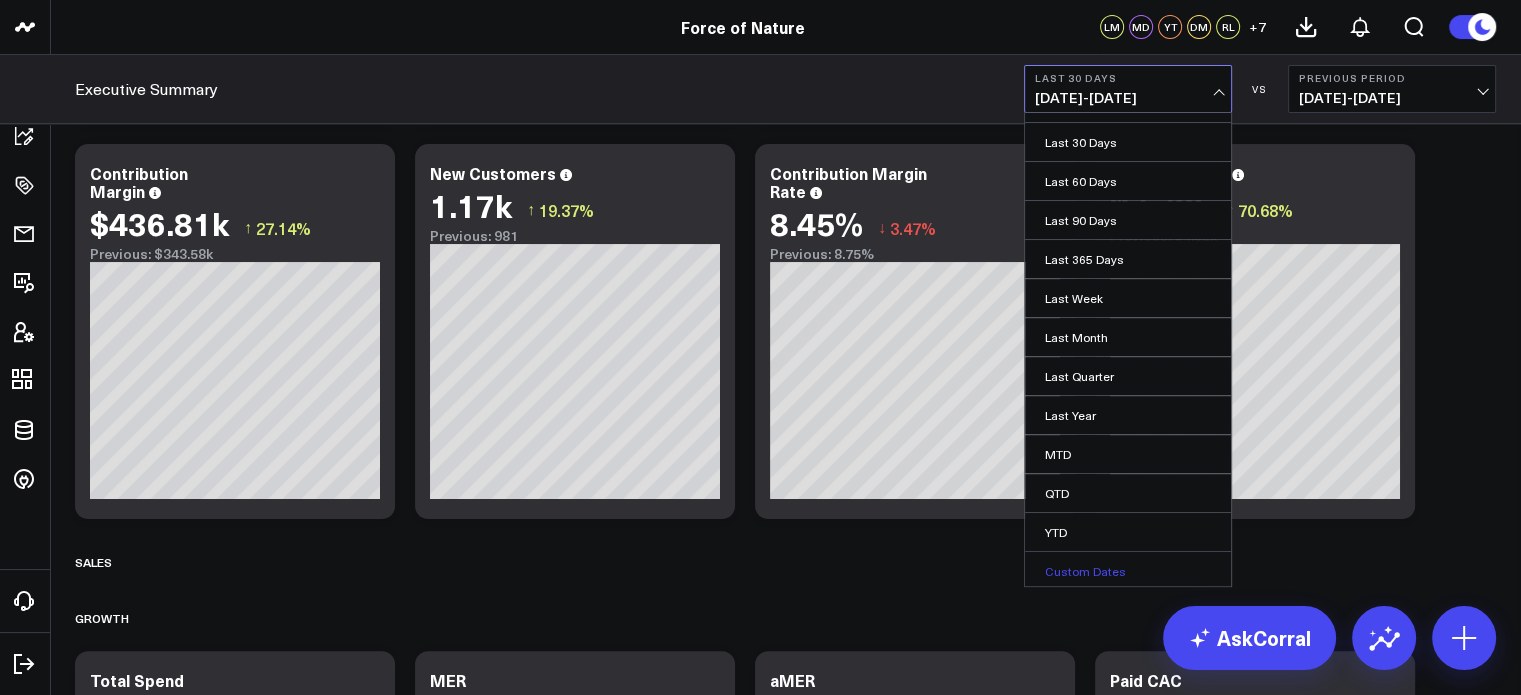 click on "Custom Dates" at bounding box center [1128, 571] 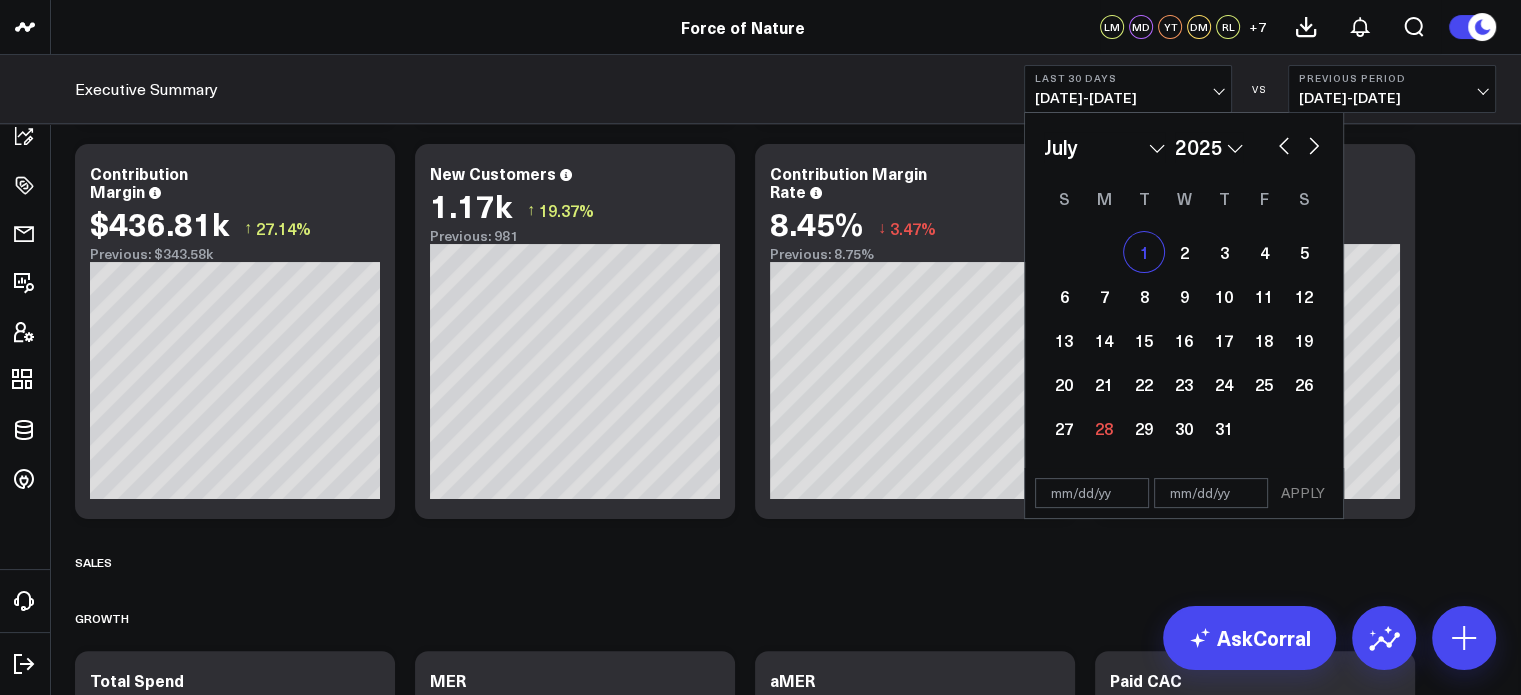 click on "1" at bounding box center [1144, 252] 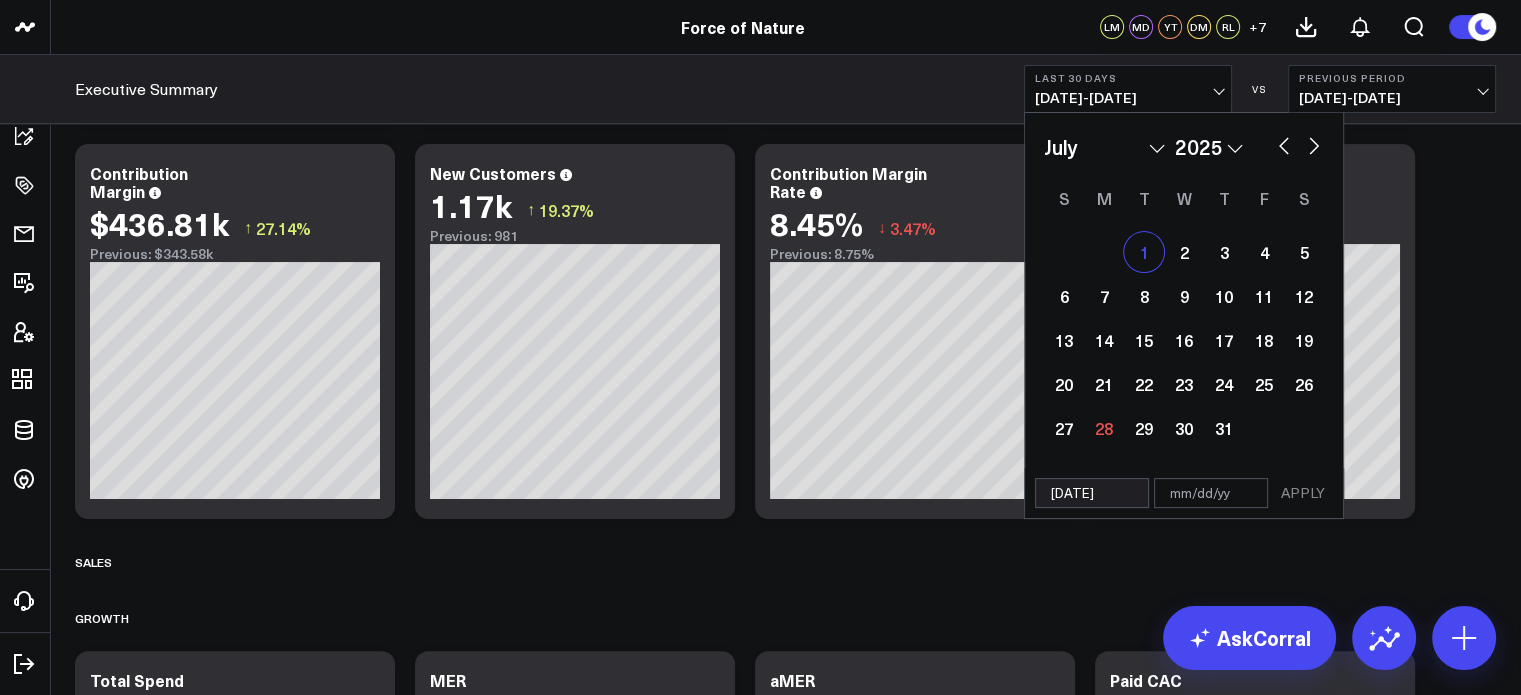 select on "6" 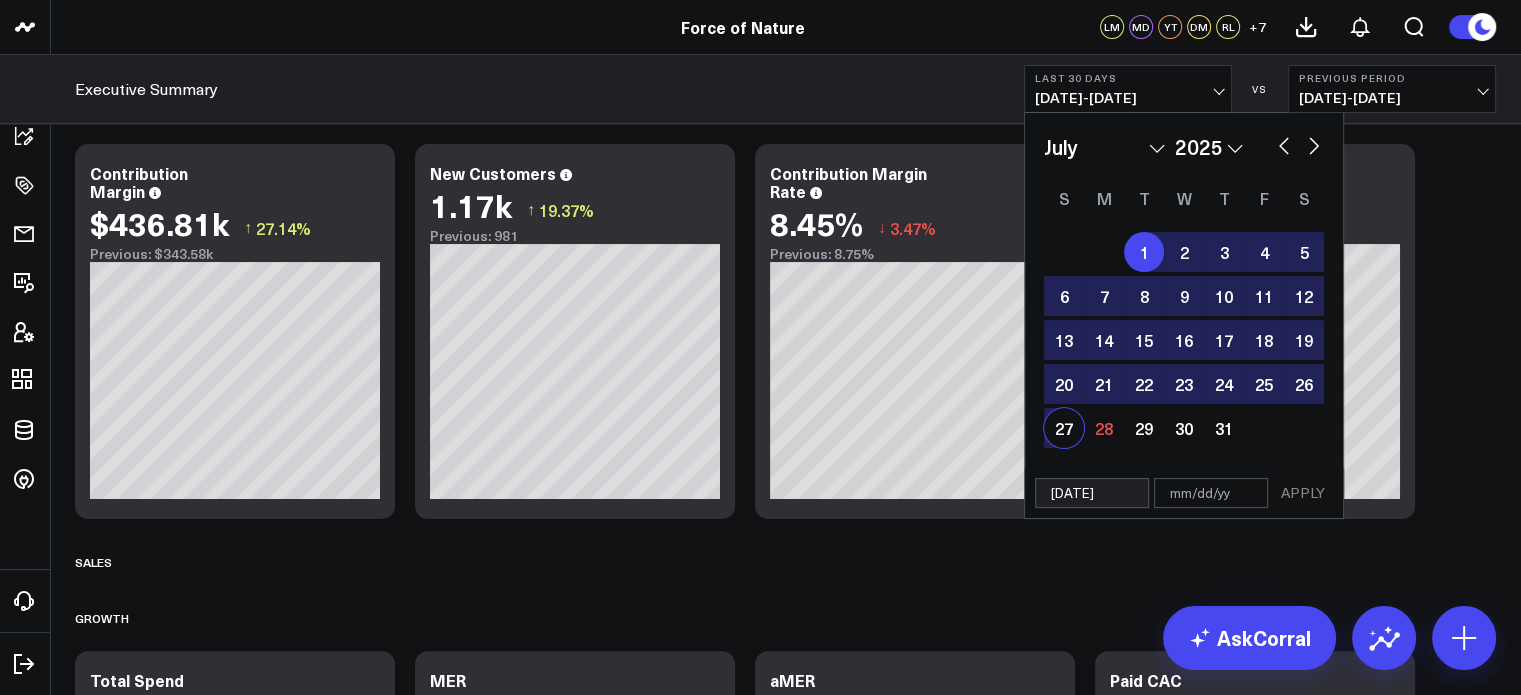 click on "27" at bounding box center (1064, 428) 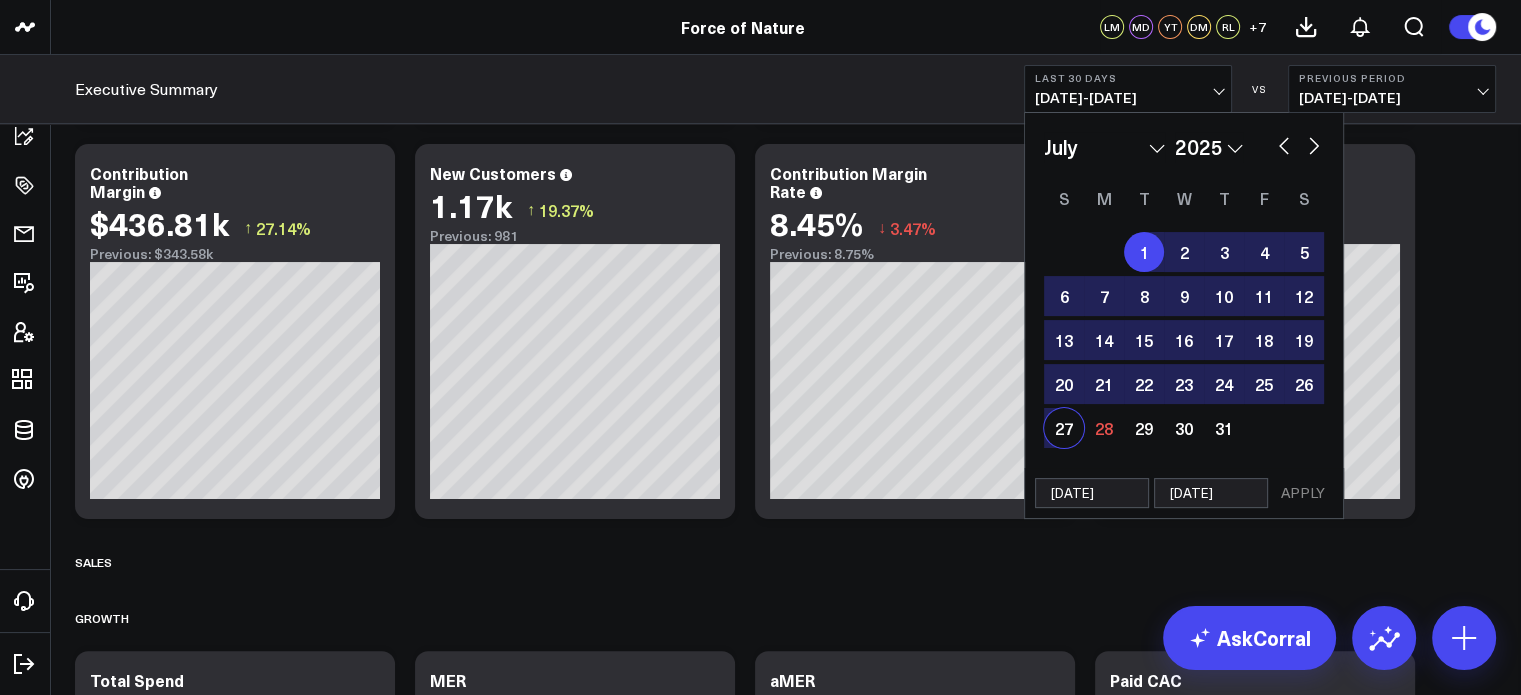 select on "6" 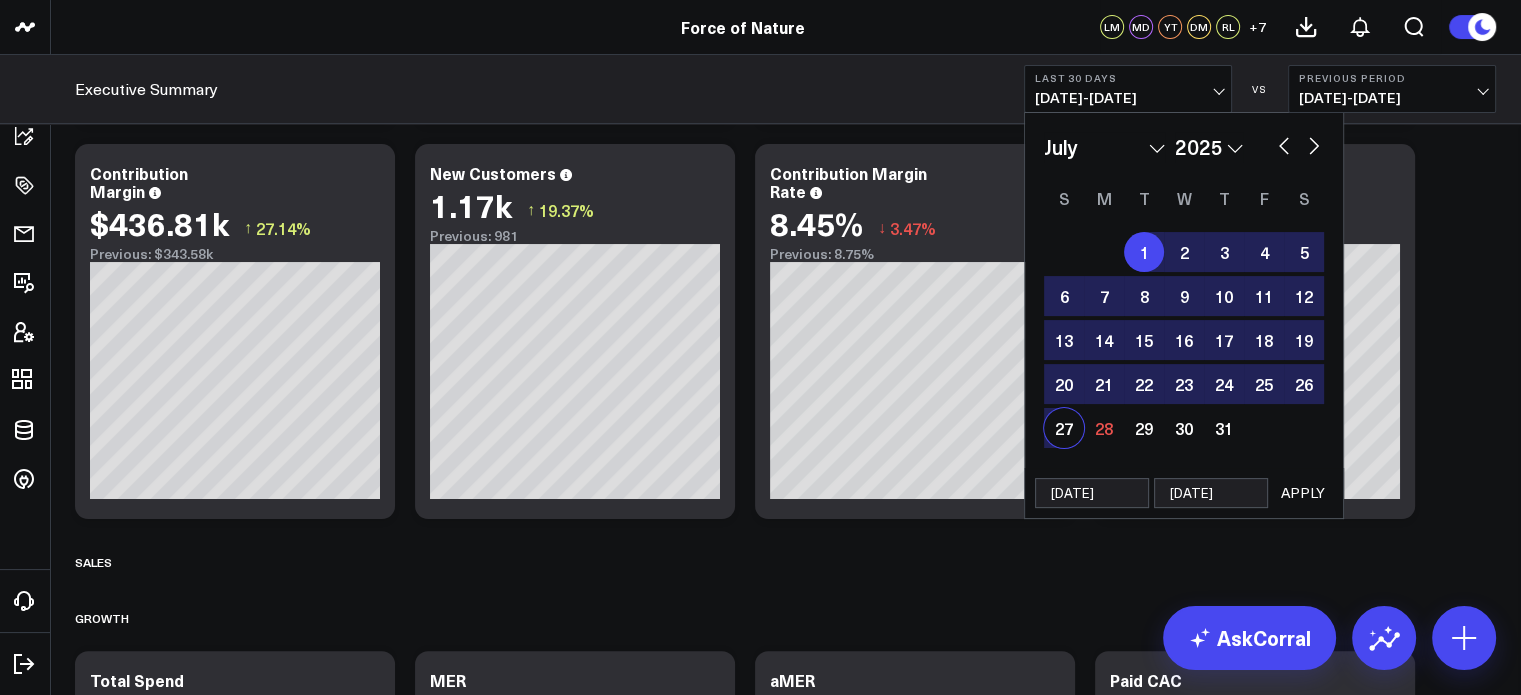 click on "APPLY" at bounding box center (1303, 493) 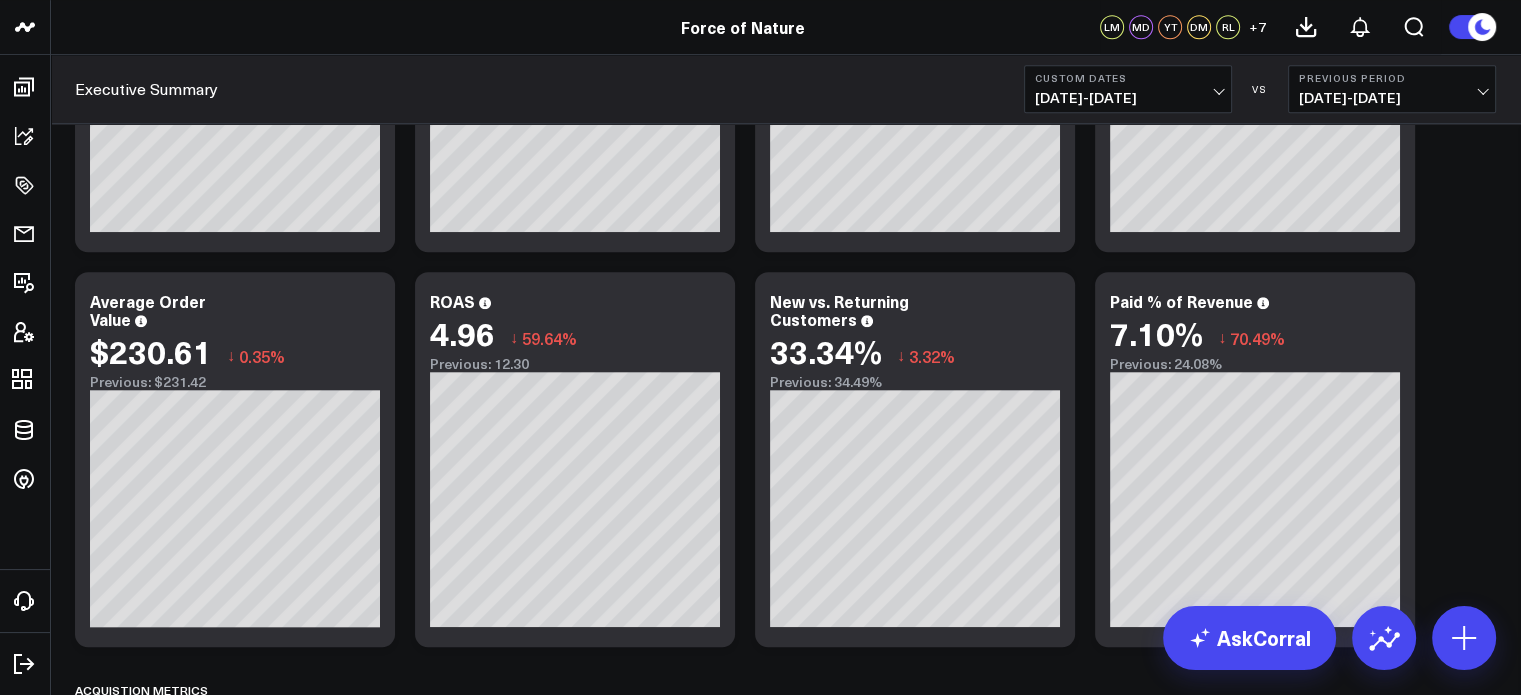 scroll, scrollTop: 1066, scrollLeft: 0, axis: vertical 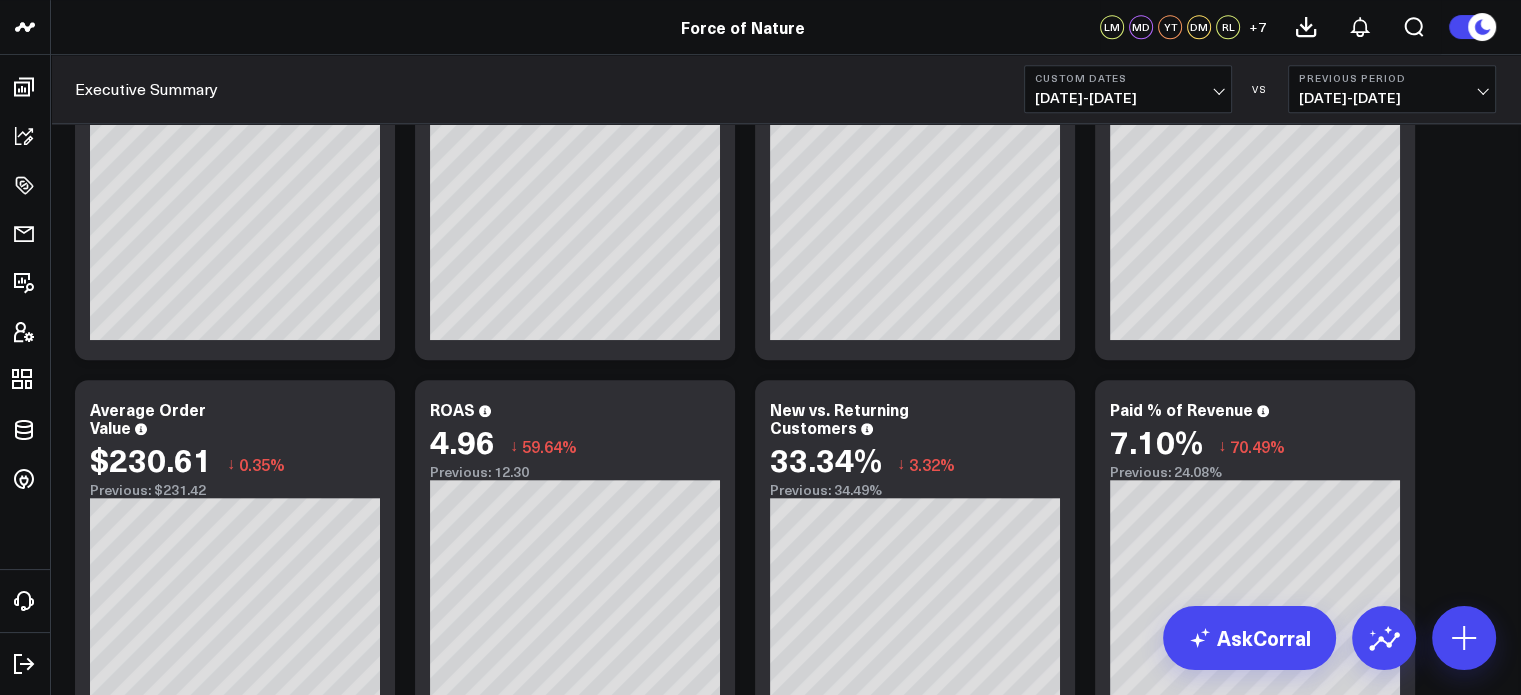 click on "Force of Nature
Force of Nature
LM MD YT DM RL + 7" at bounding box center (760, 27) 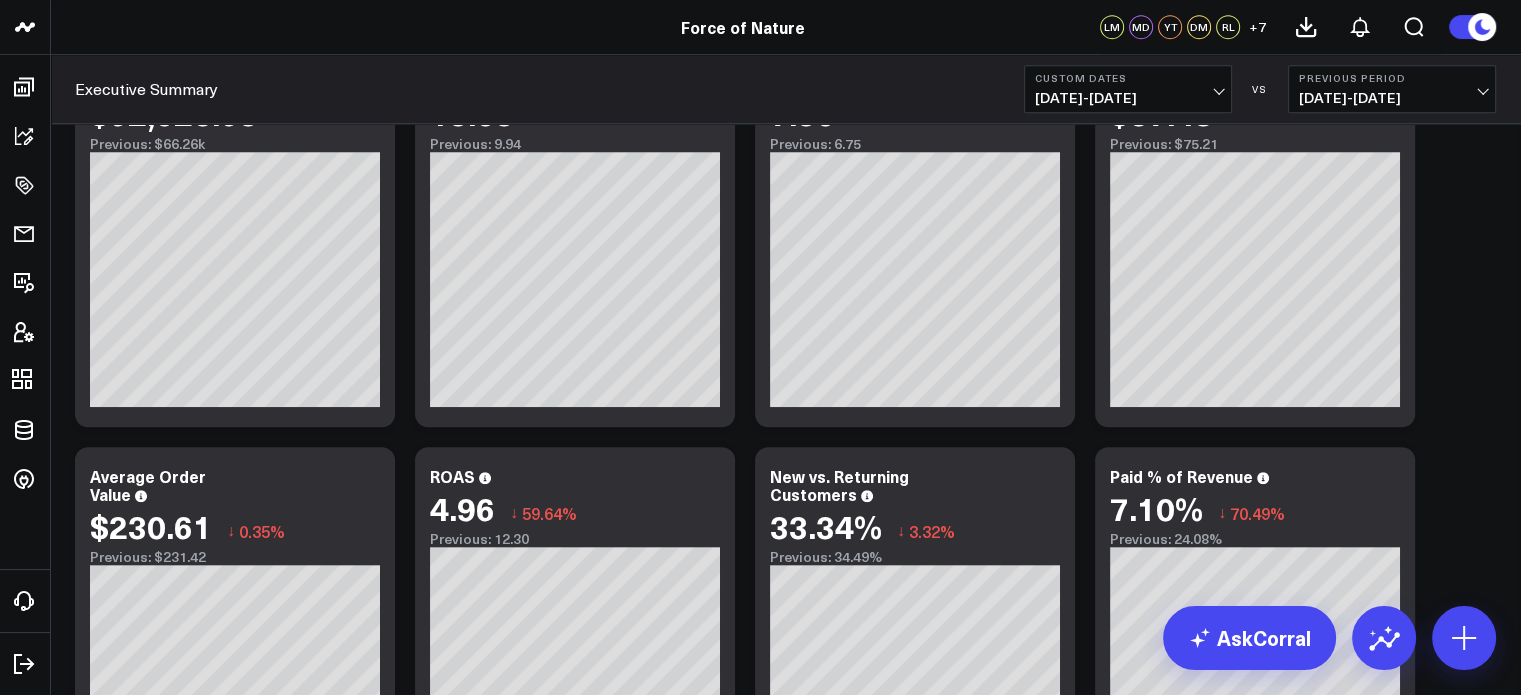 scroll, scrollTop: 966, scrollLeft: 0, axis: vertical 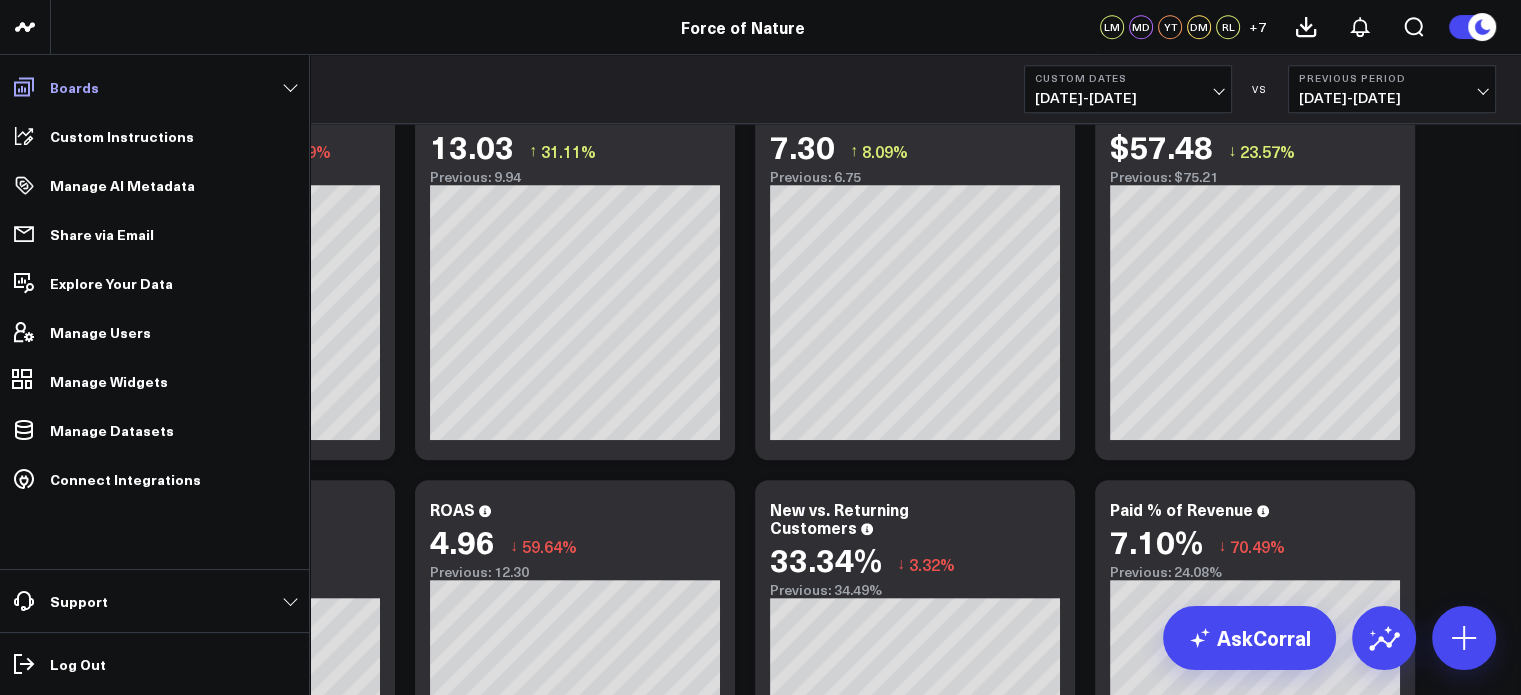 click on "Boards" at bounding box center [74, 87] 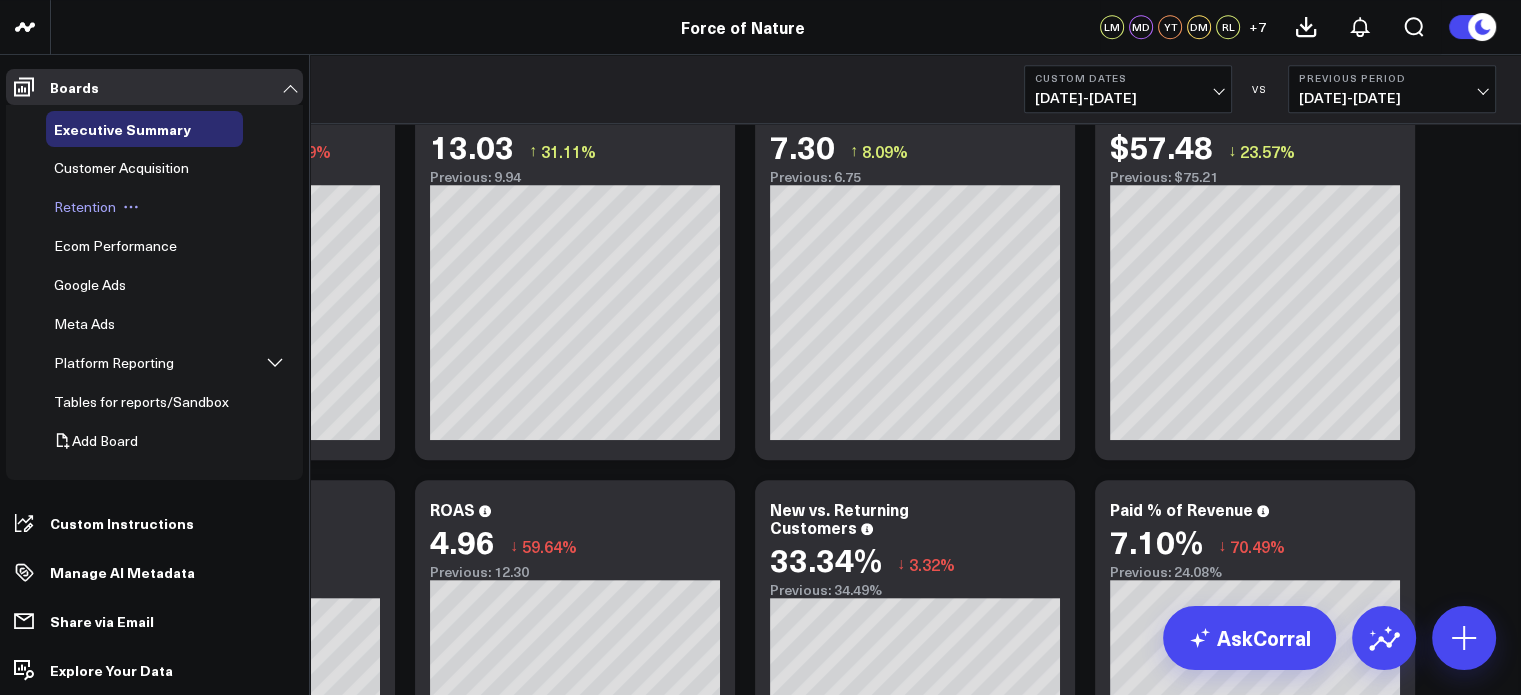 click 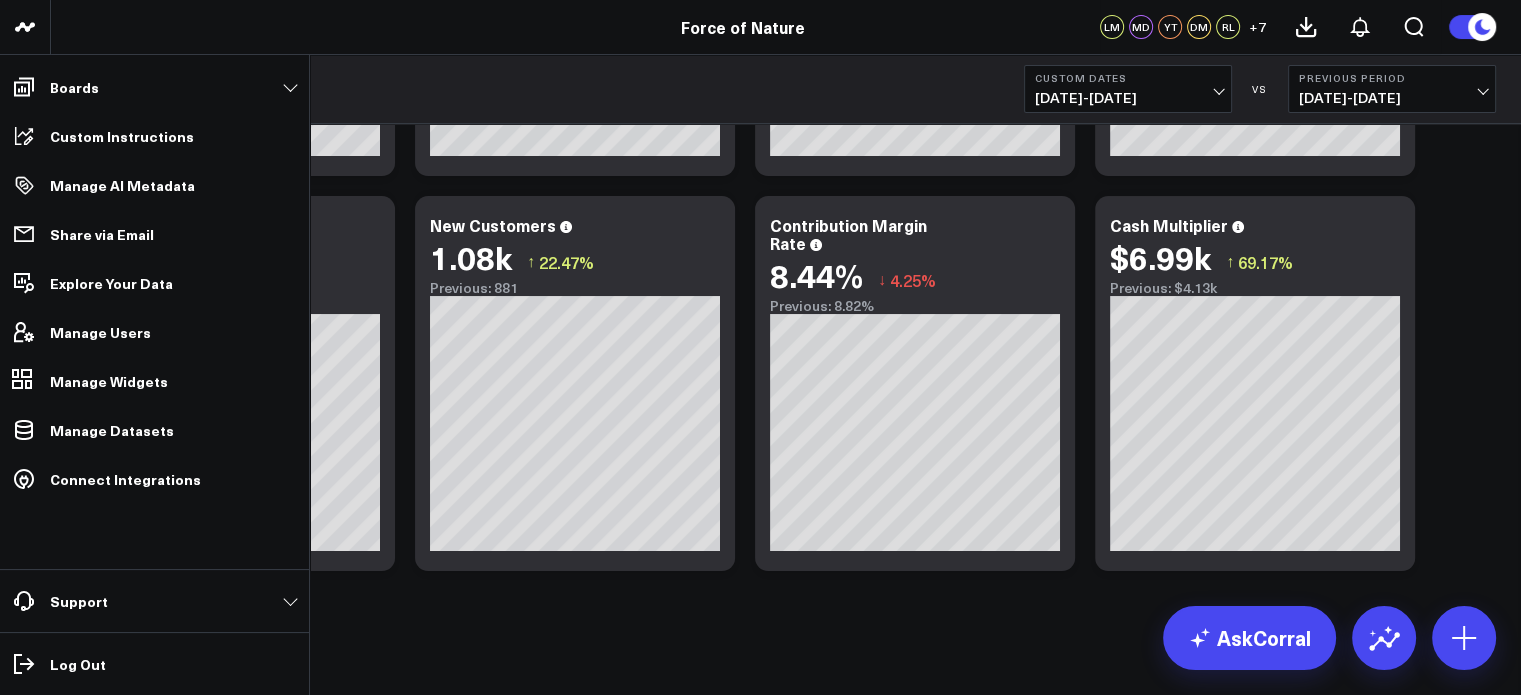 scroll, scrollTop: 266, scrollLeft: 0, axis: vertical 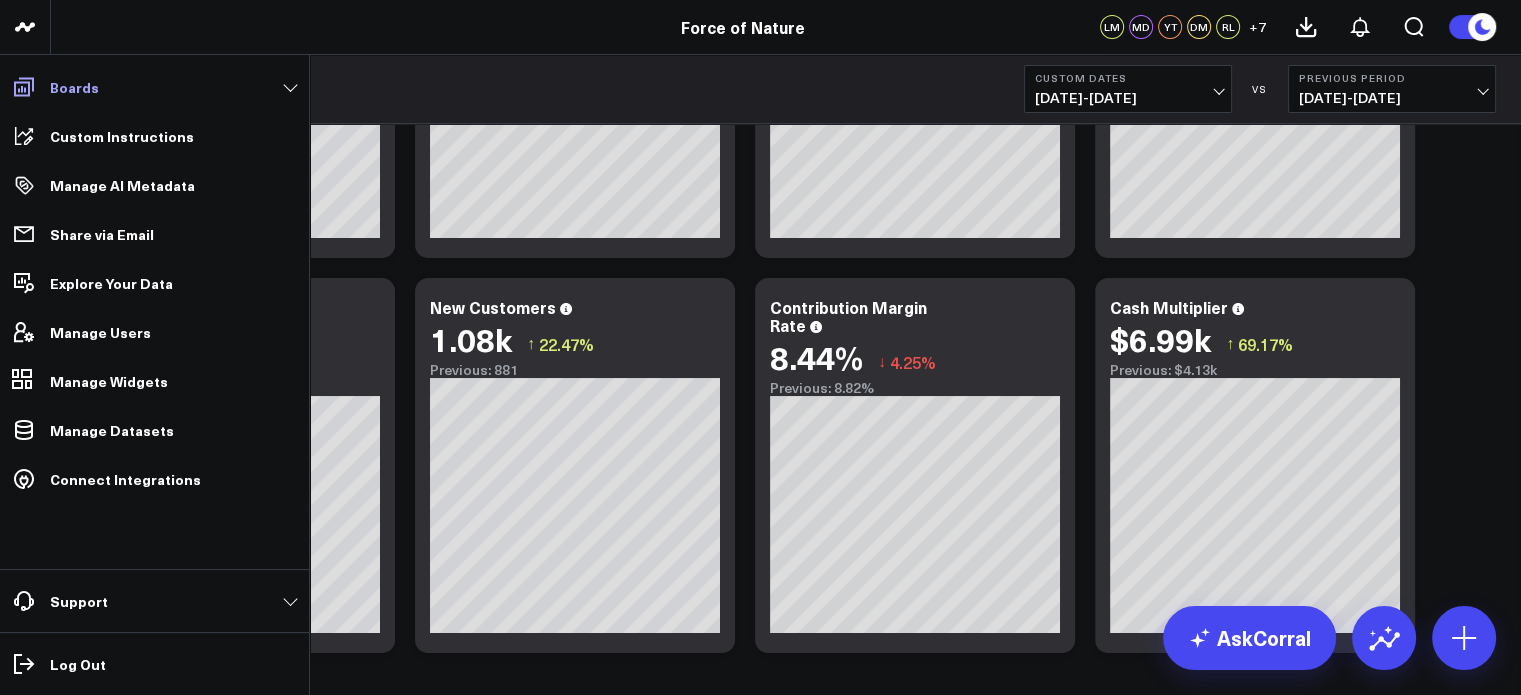 click on "Boards" at bounding box center [154, 87] 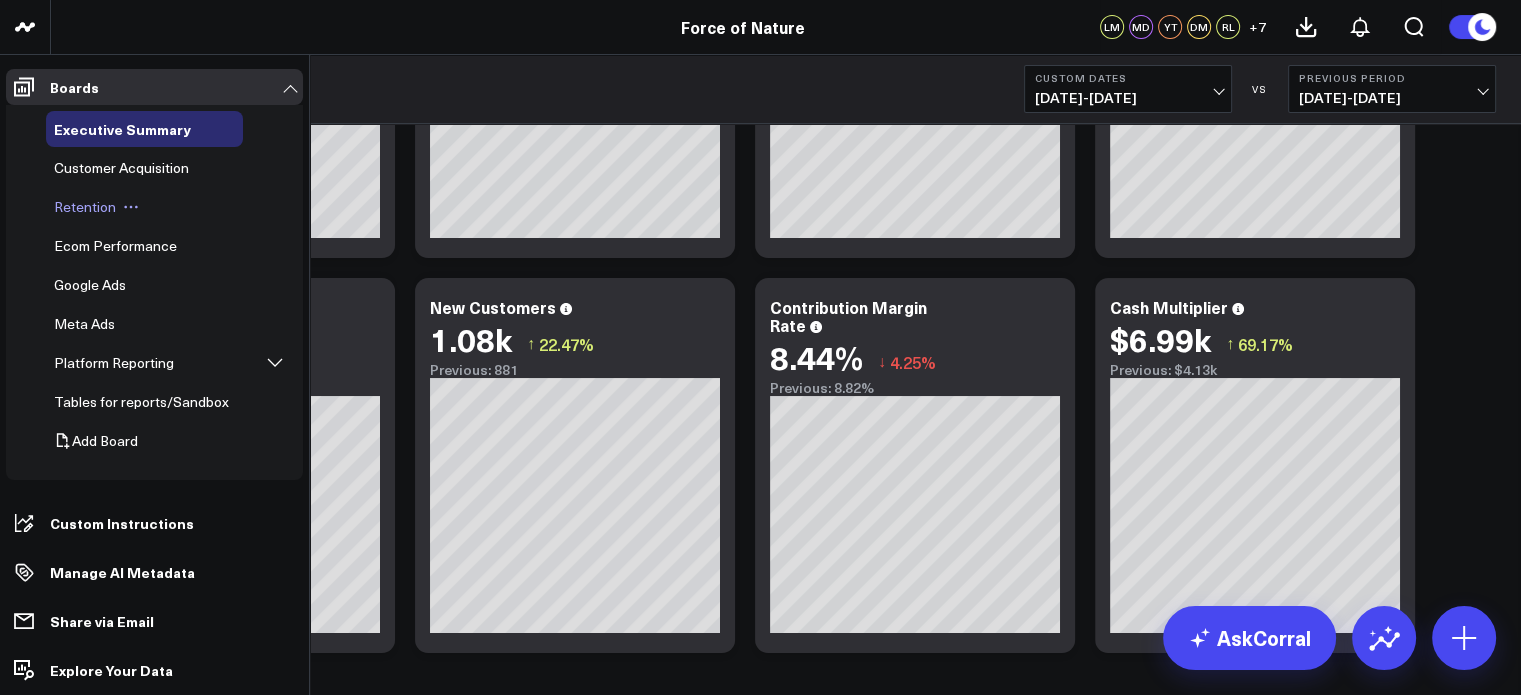 click on "Retention" at bounding box center (85, 206) 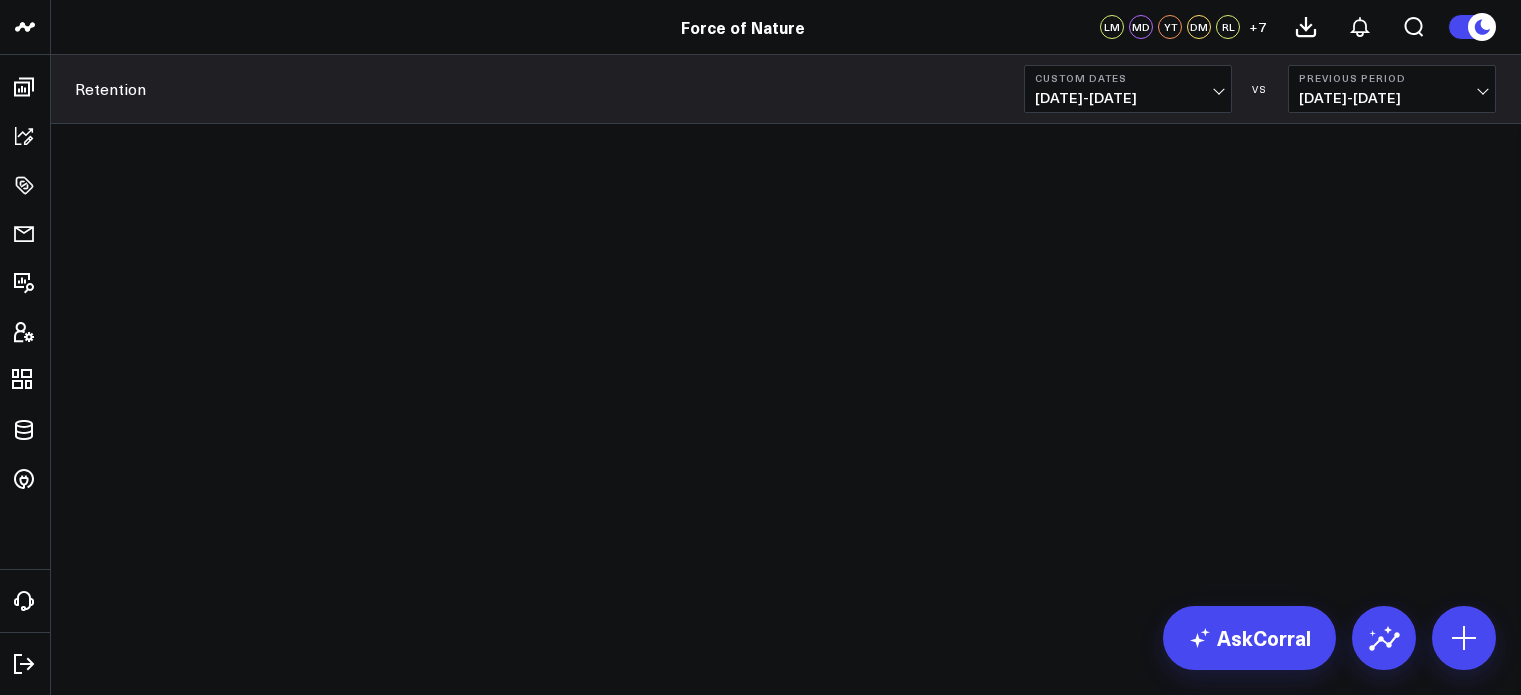 scroll, scrollTop: 0, scrollLeft: 0, axis: both 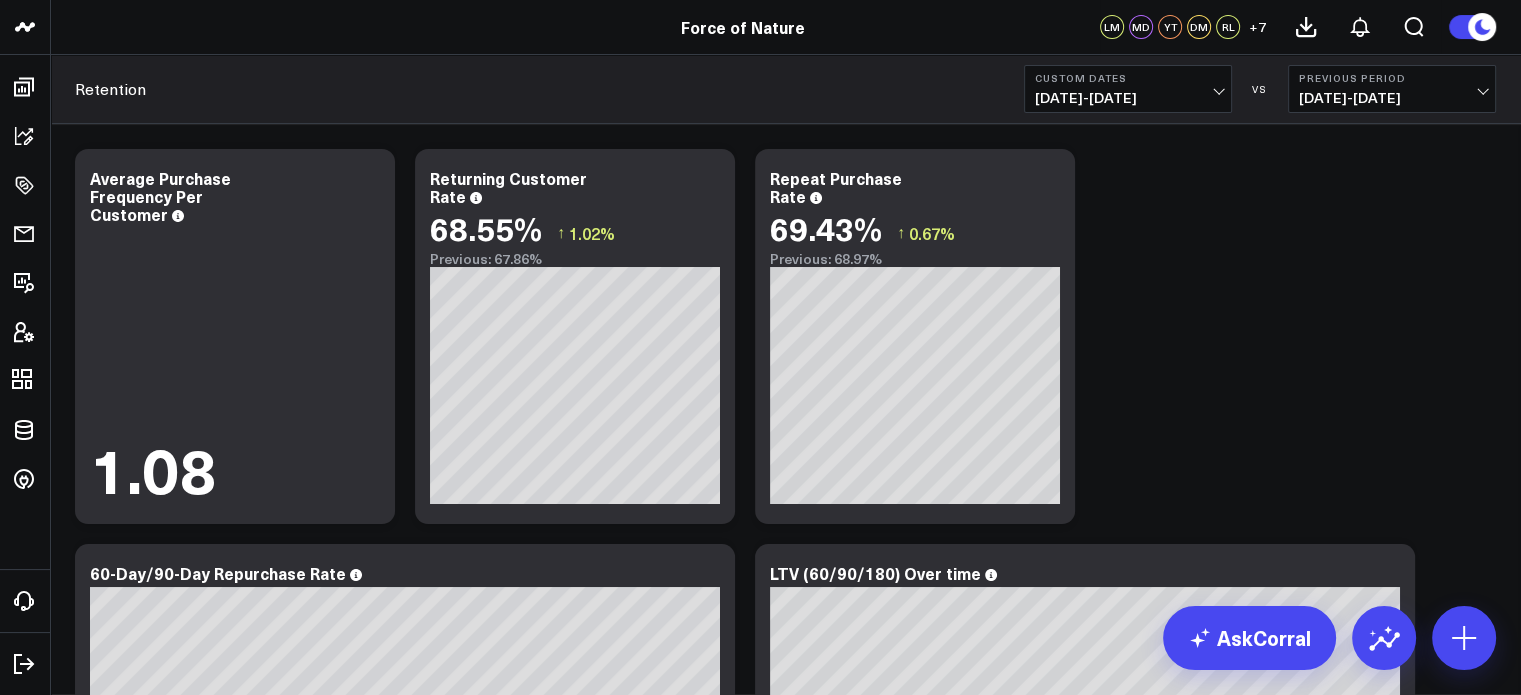click on "[DATE]  -  [DATE]" at bounding box center (1128, 98) 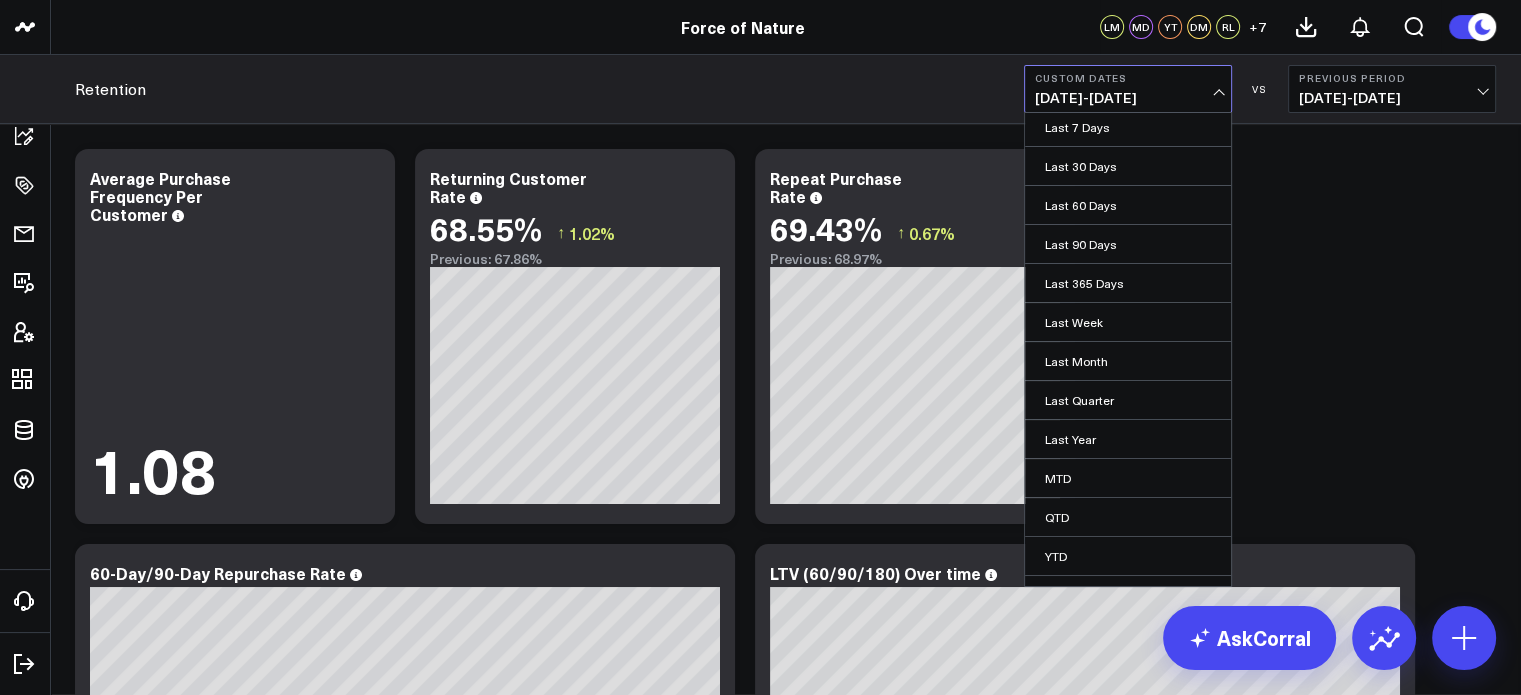 scroll, scrollTop: 68, scrollLeft: 0, axis: vertical 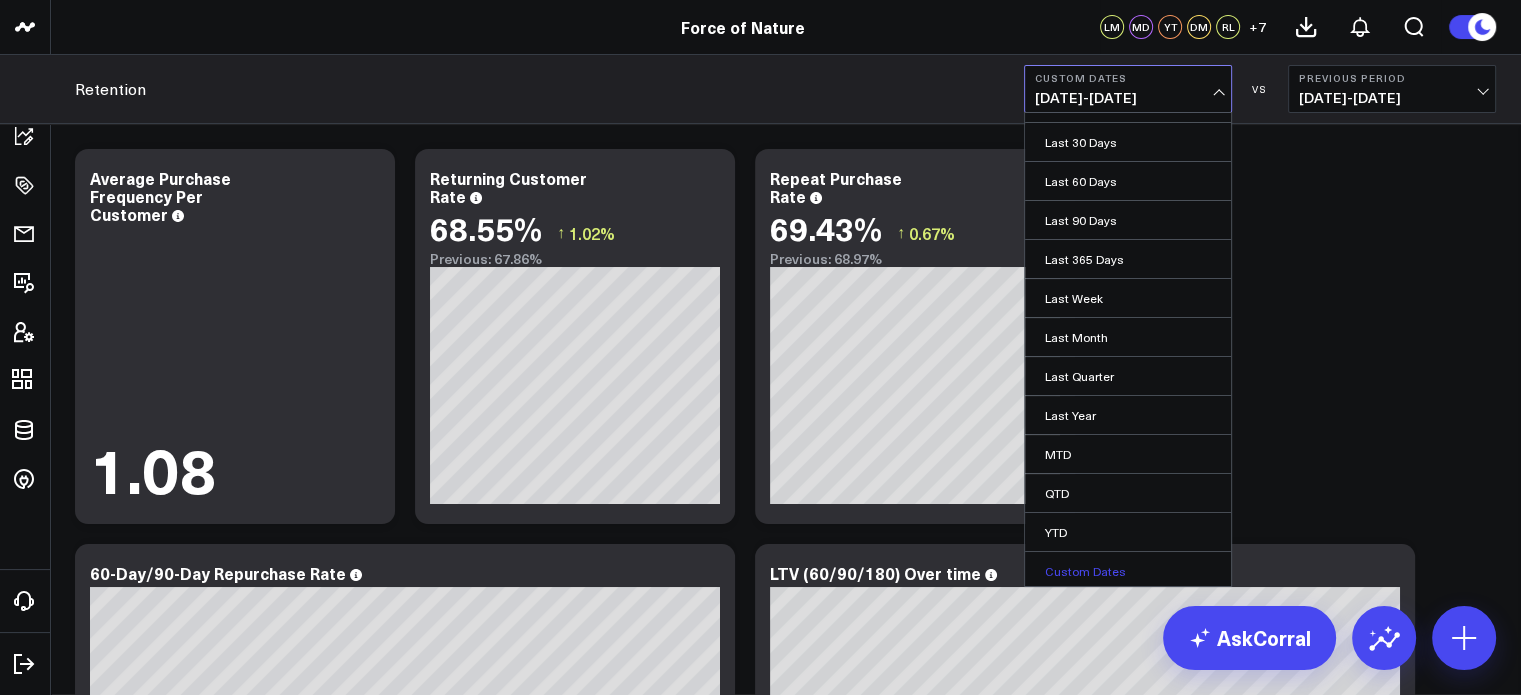 click on "Custom Dates" at bounding box center (1128, 571) 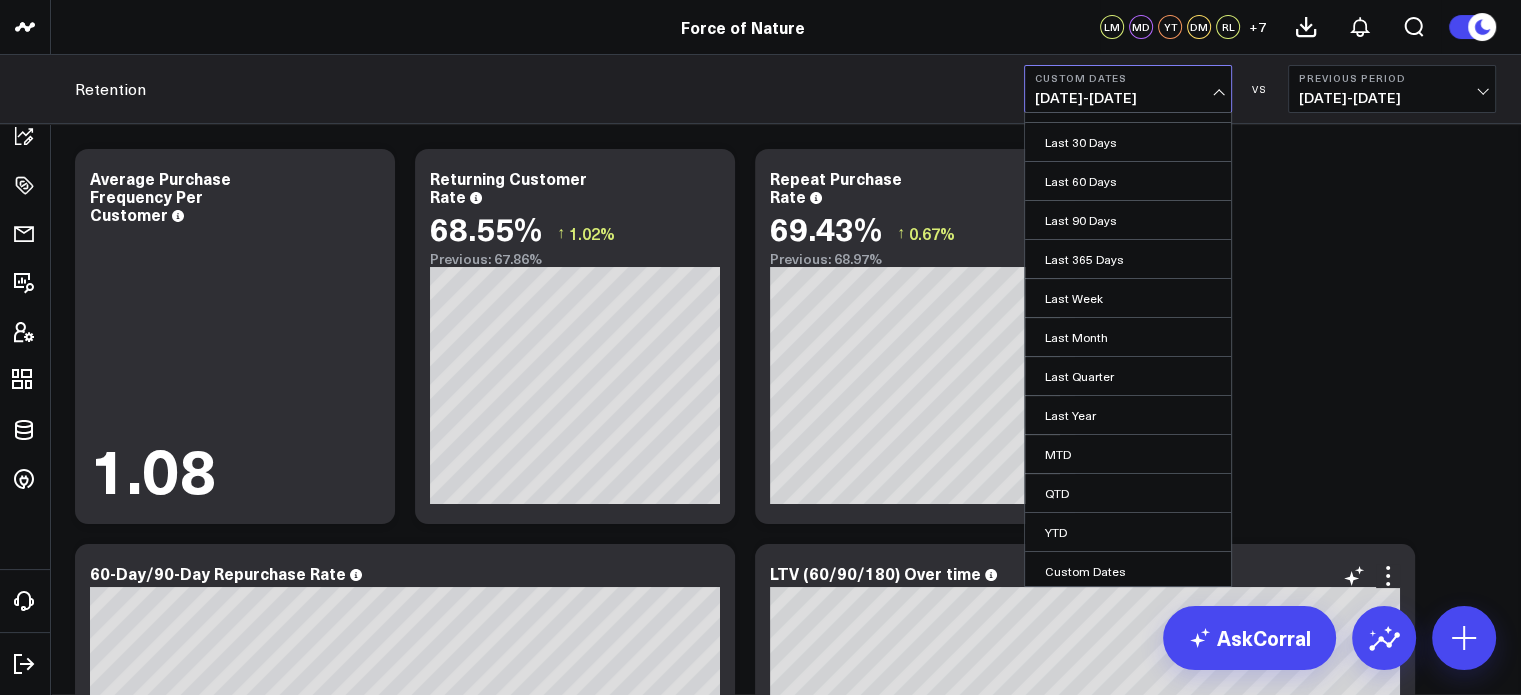 select on "6" 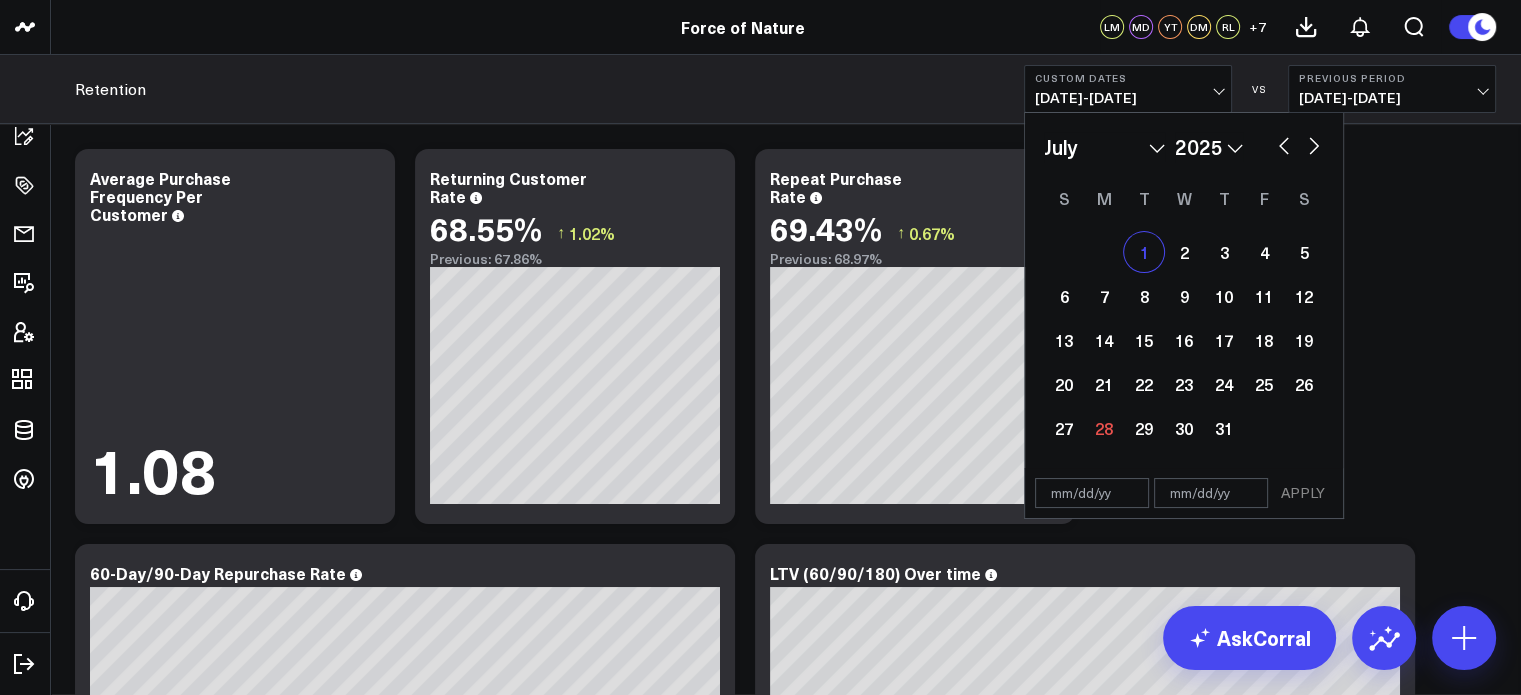 click on "1" at bounding box center [1144, 252] 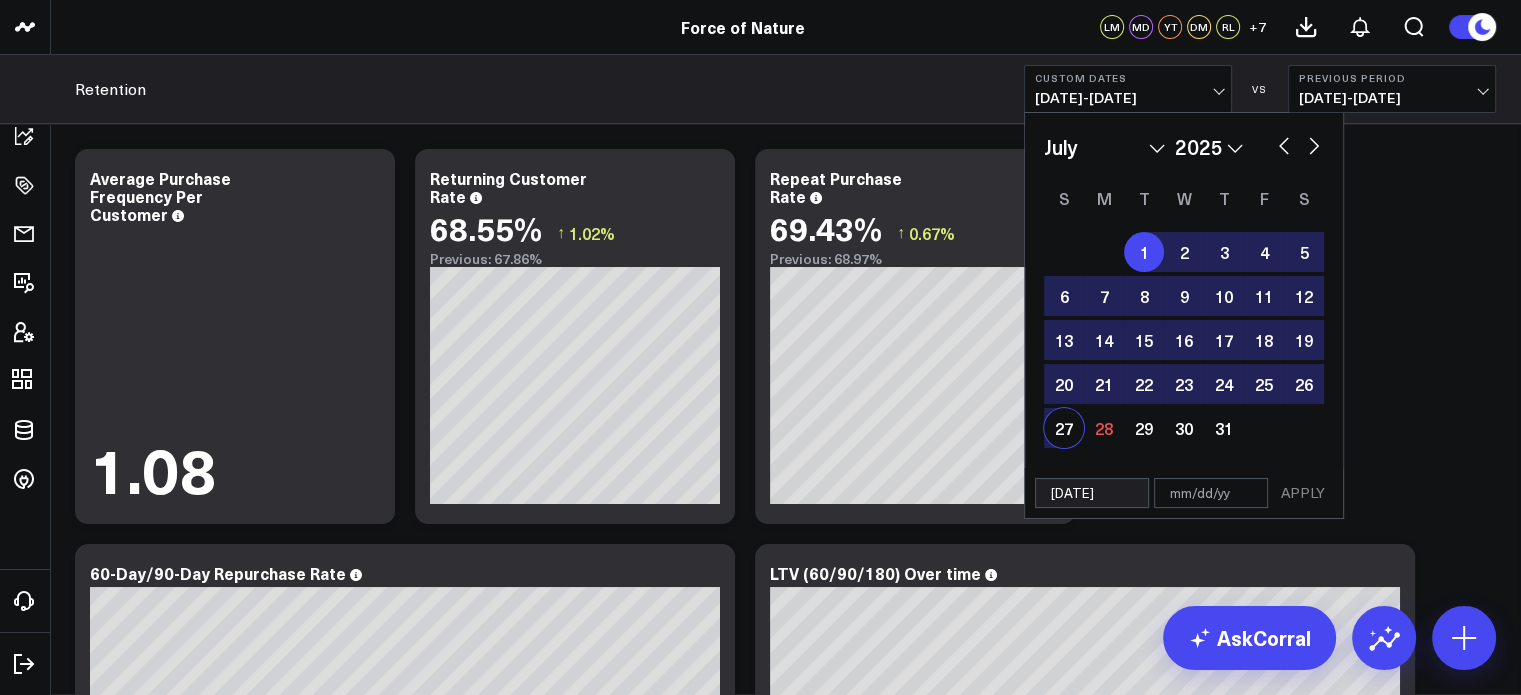 click on "27" at bounding box center [1064, 428] 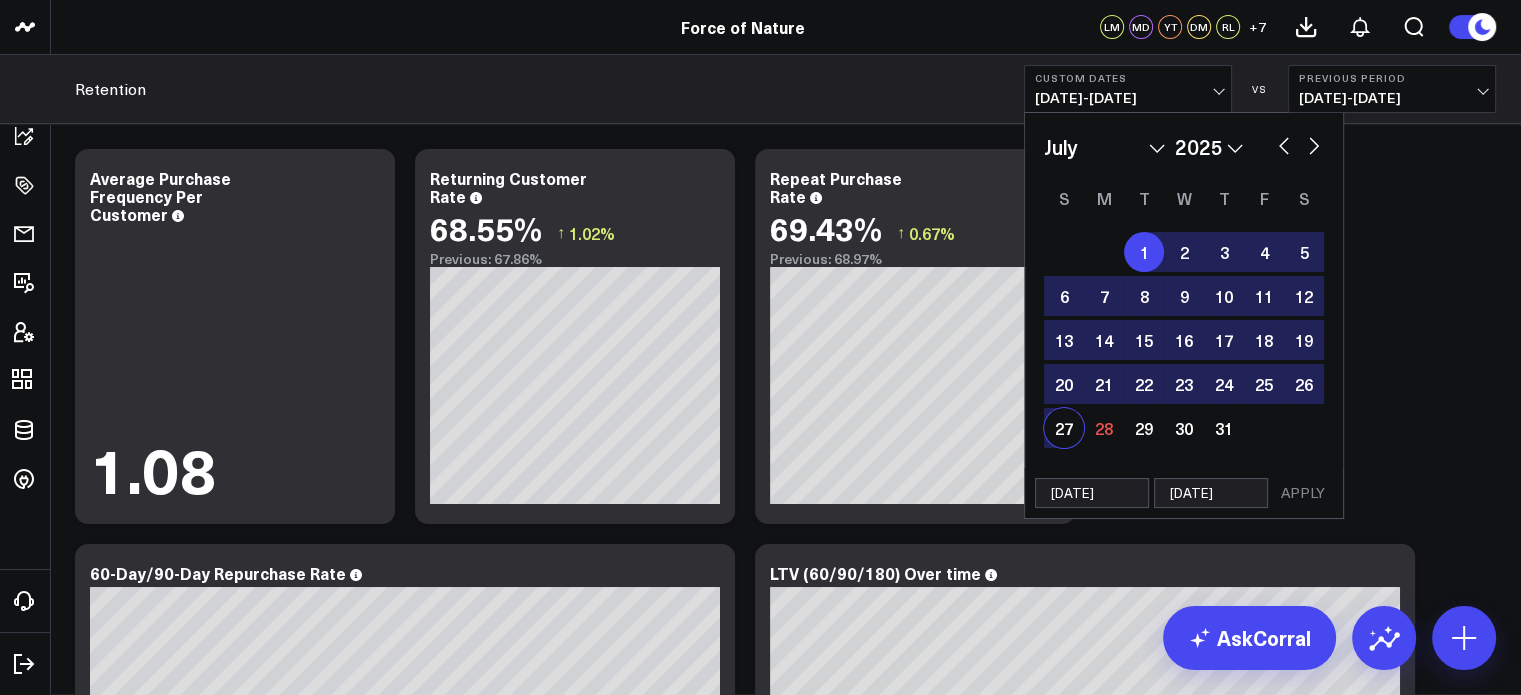 select on "6" 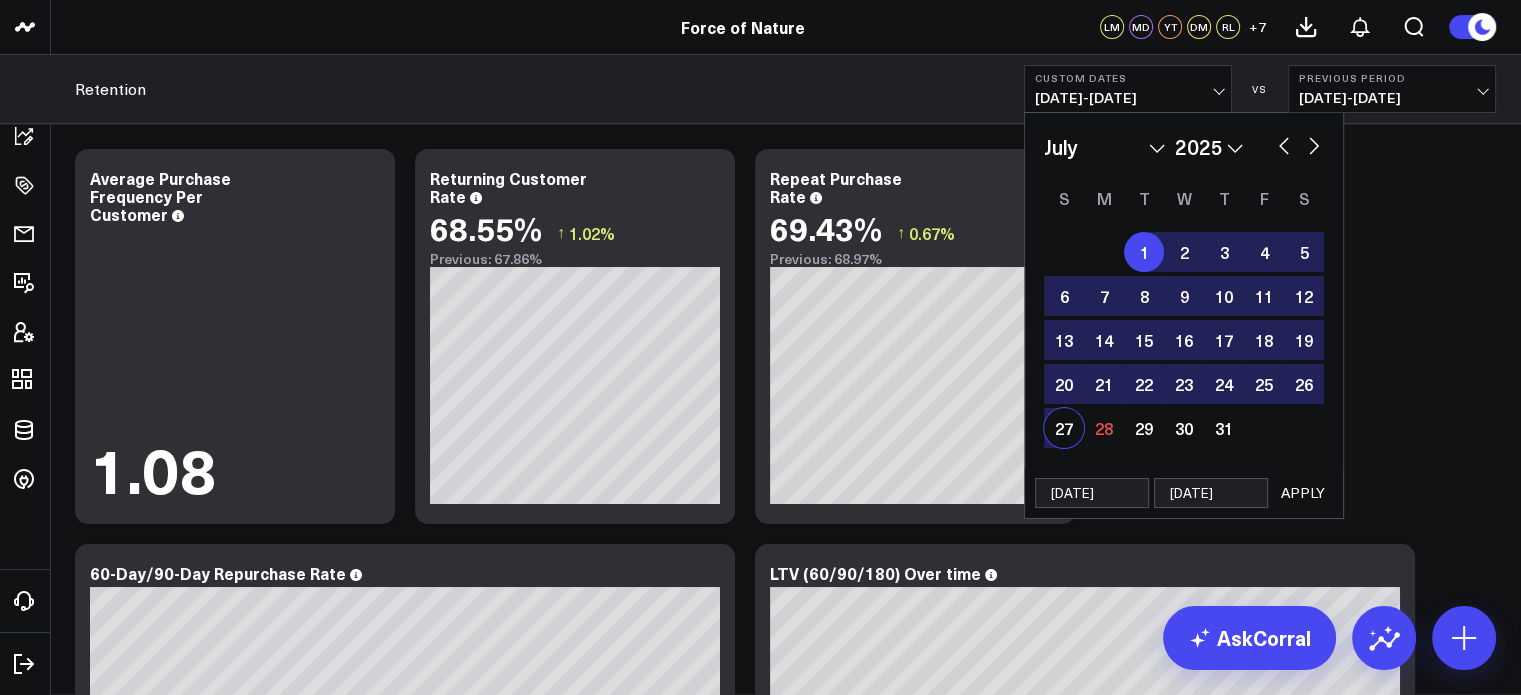 click on "APPLY" at bounding box center (1303, 493) 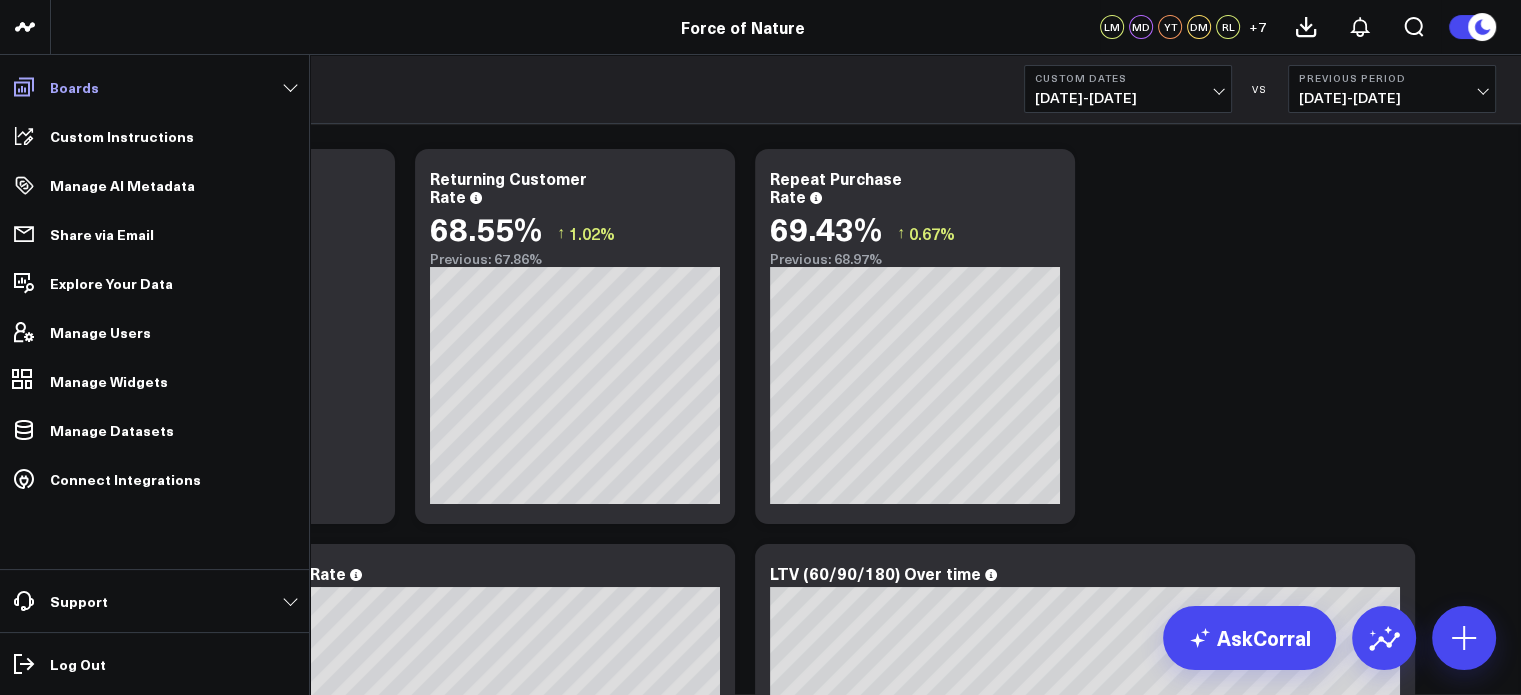click on "Boards" at bounding box center (154, 87) 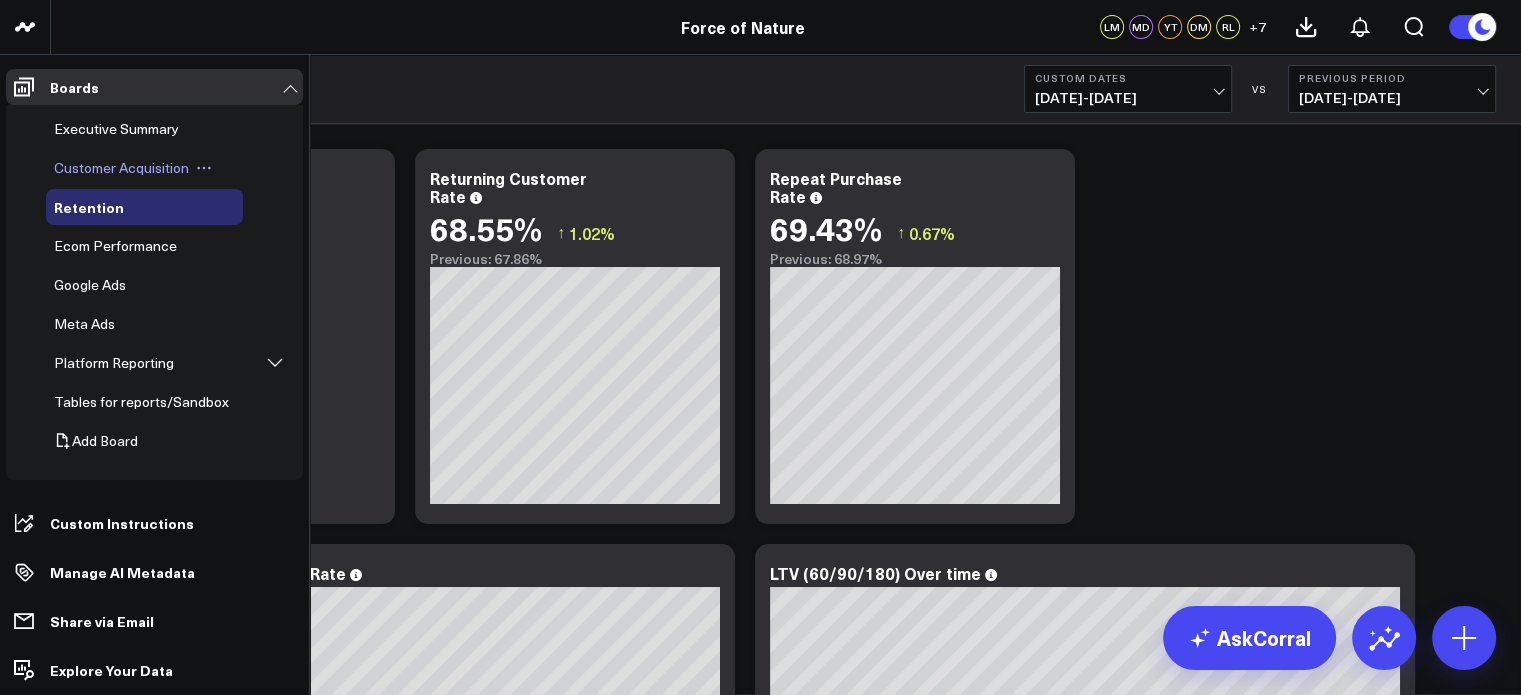 click at bounding box center [204, 168] 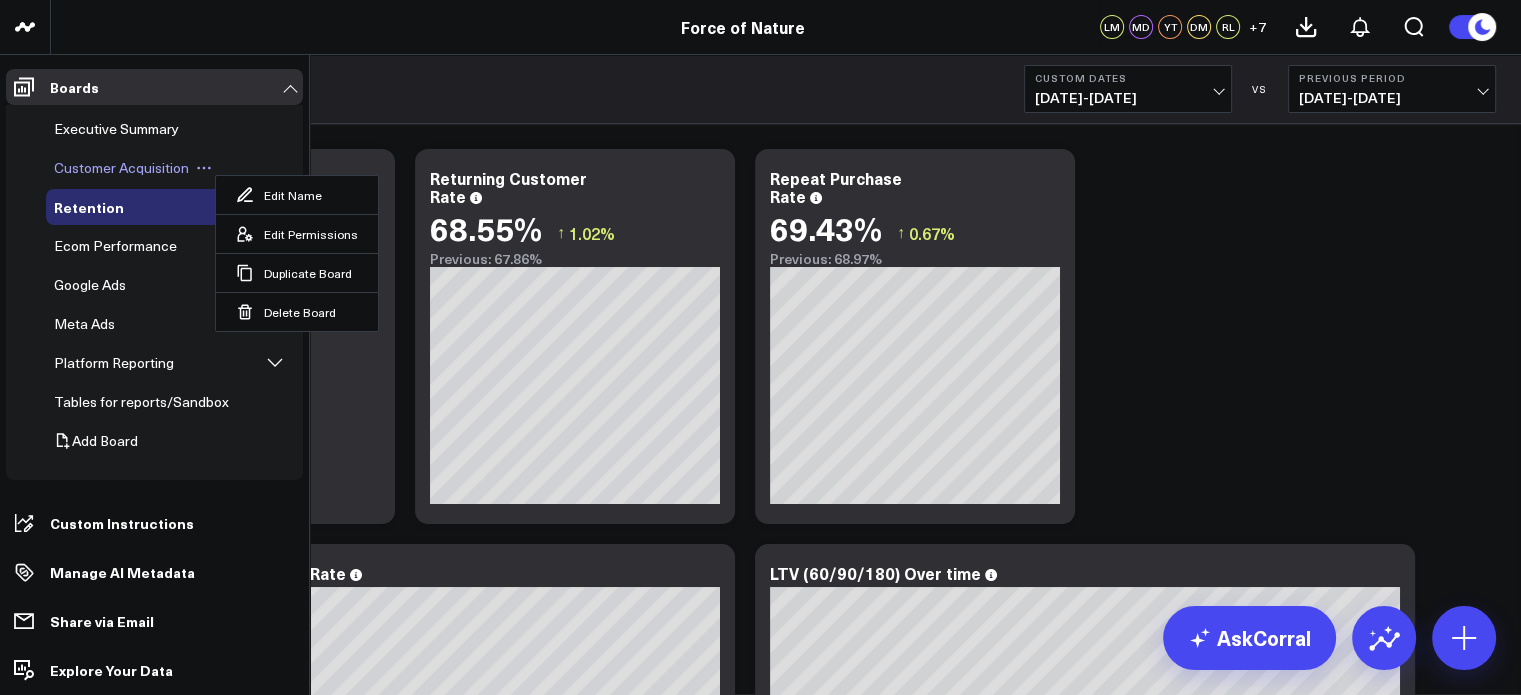 click on "Customer Acquisition" at bounding box center [121, 167] 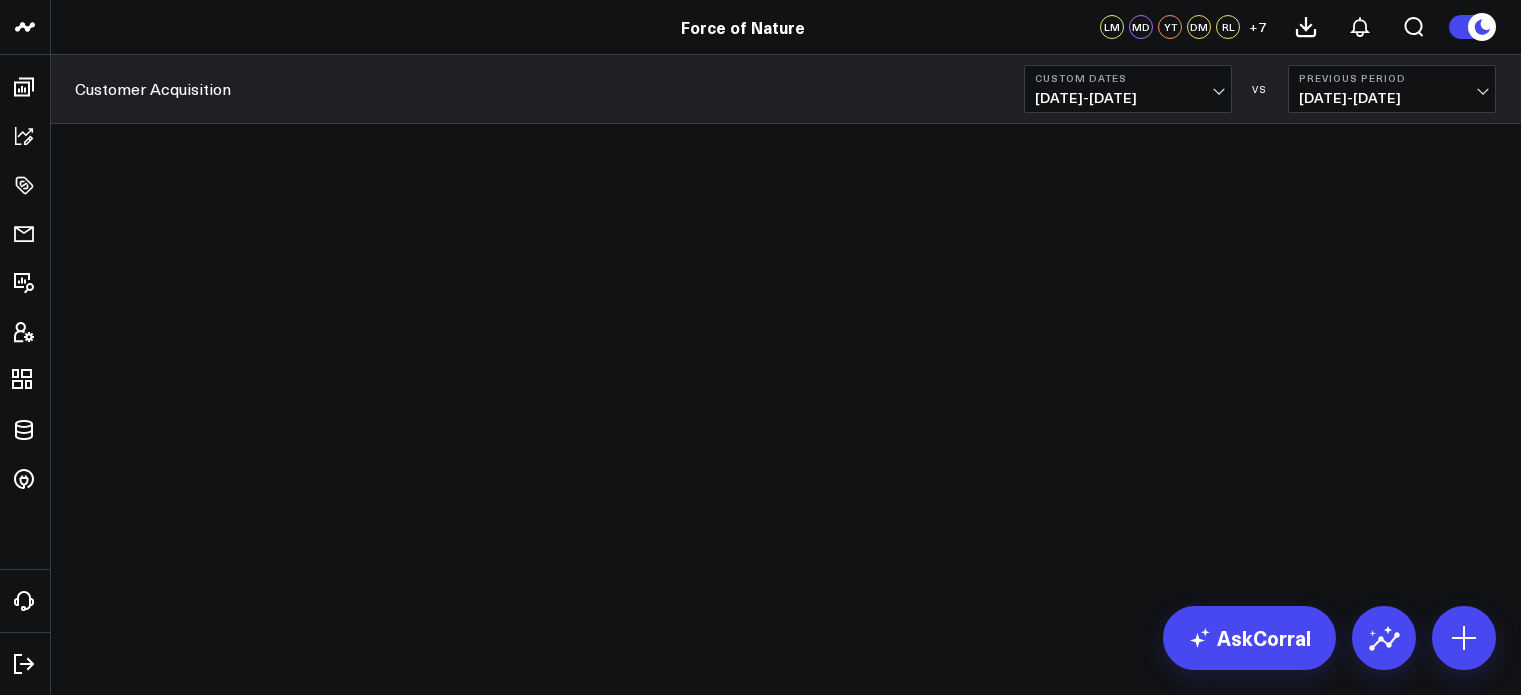 scroll, scrollTop: 0, scrollLeft: 0, axis: both 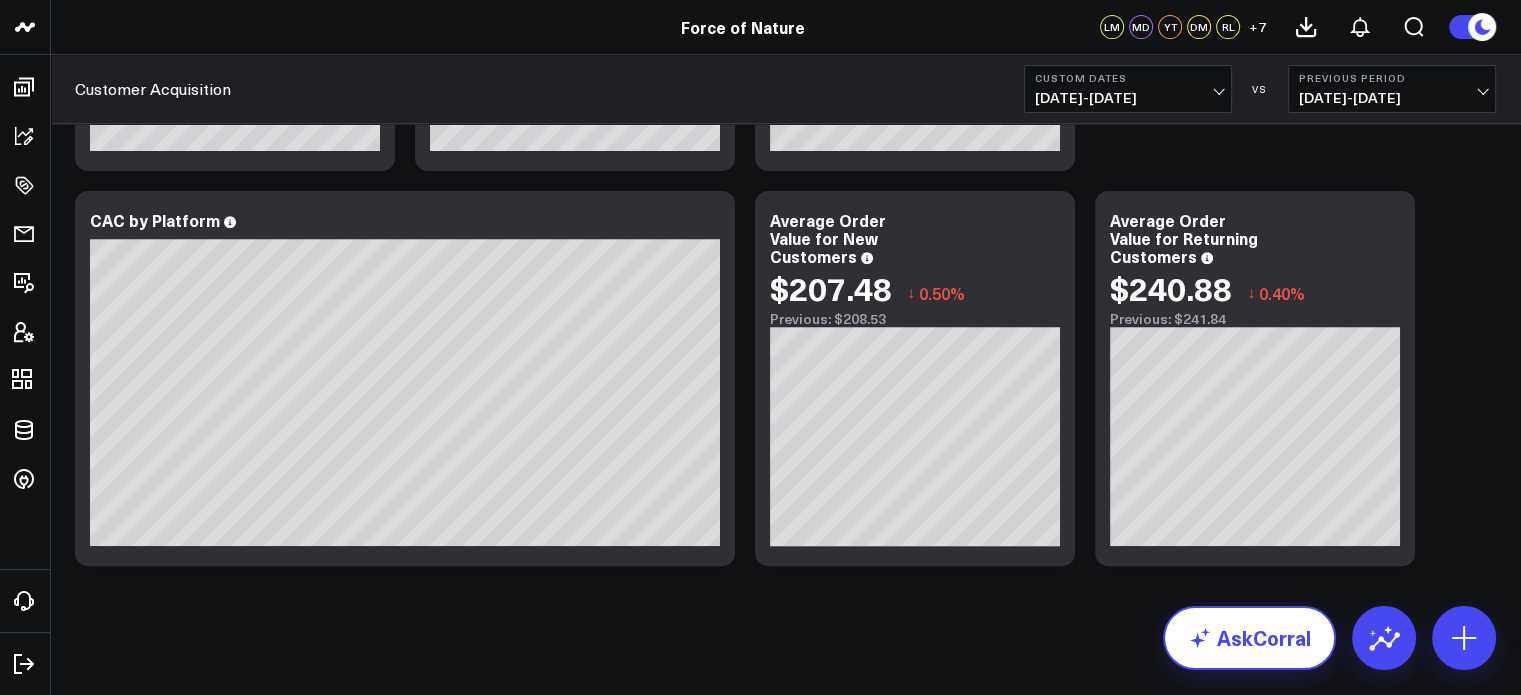 click on "AskCorral" at bounding box center (1249, 638) 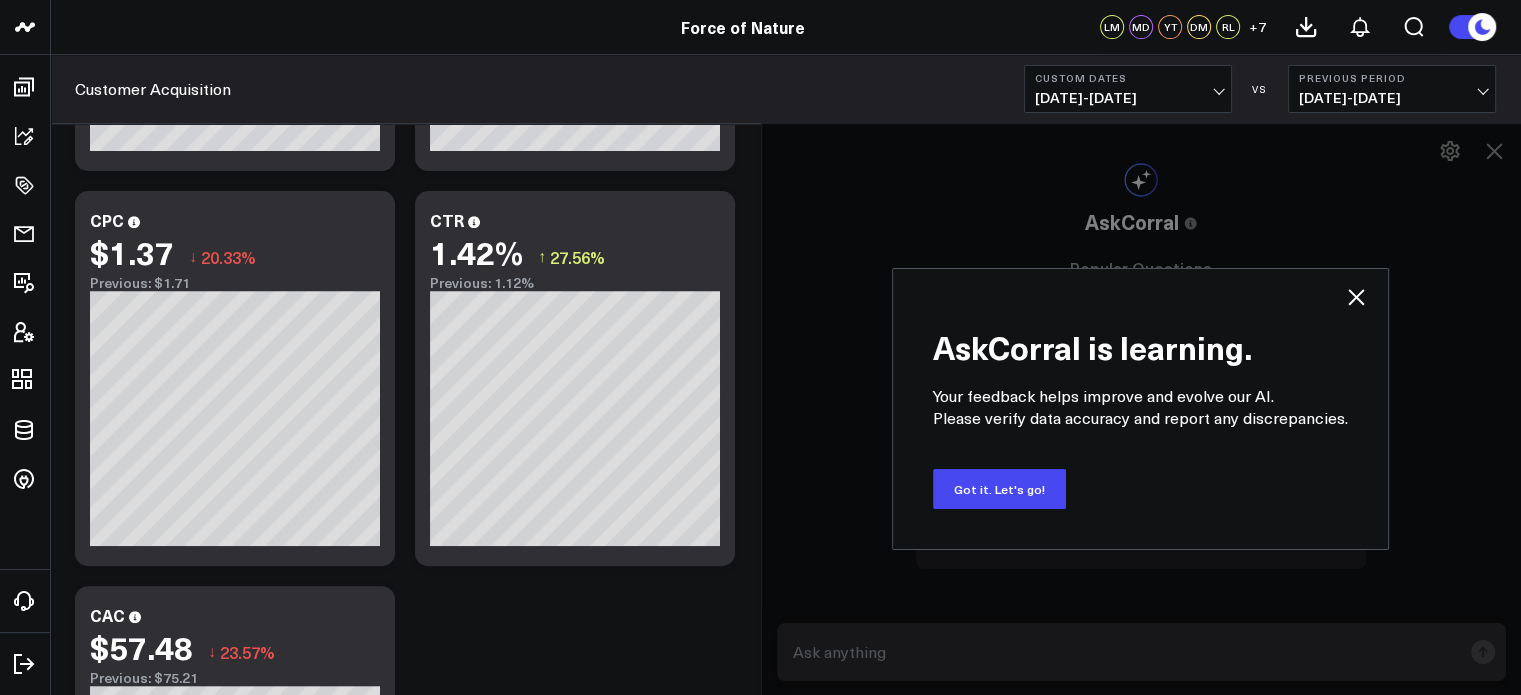 click on "Got it. Let's go!" at bounding box center (999, 489) 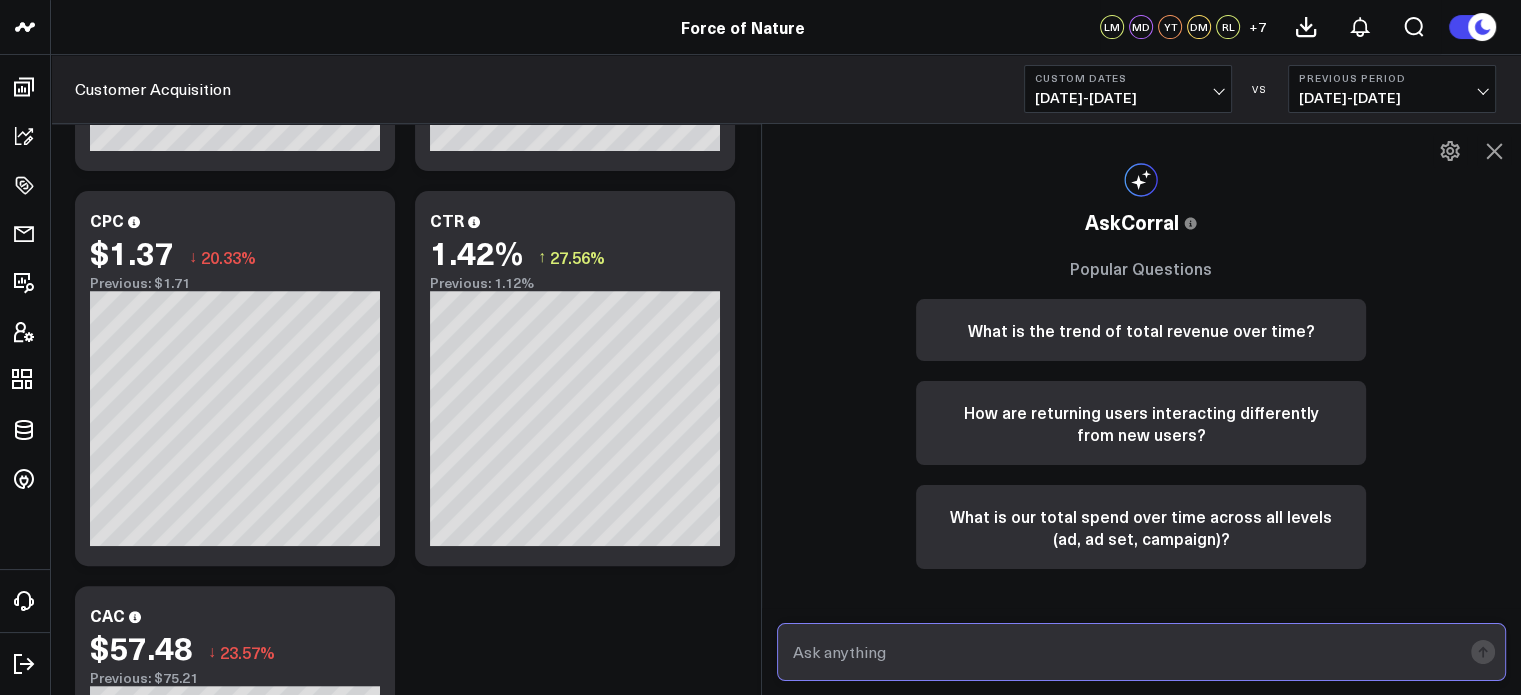 click at bounding box center (1125, 652) 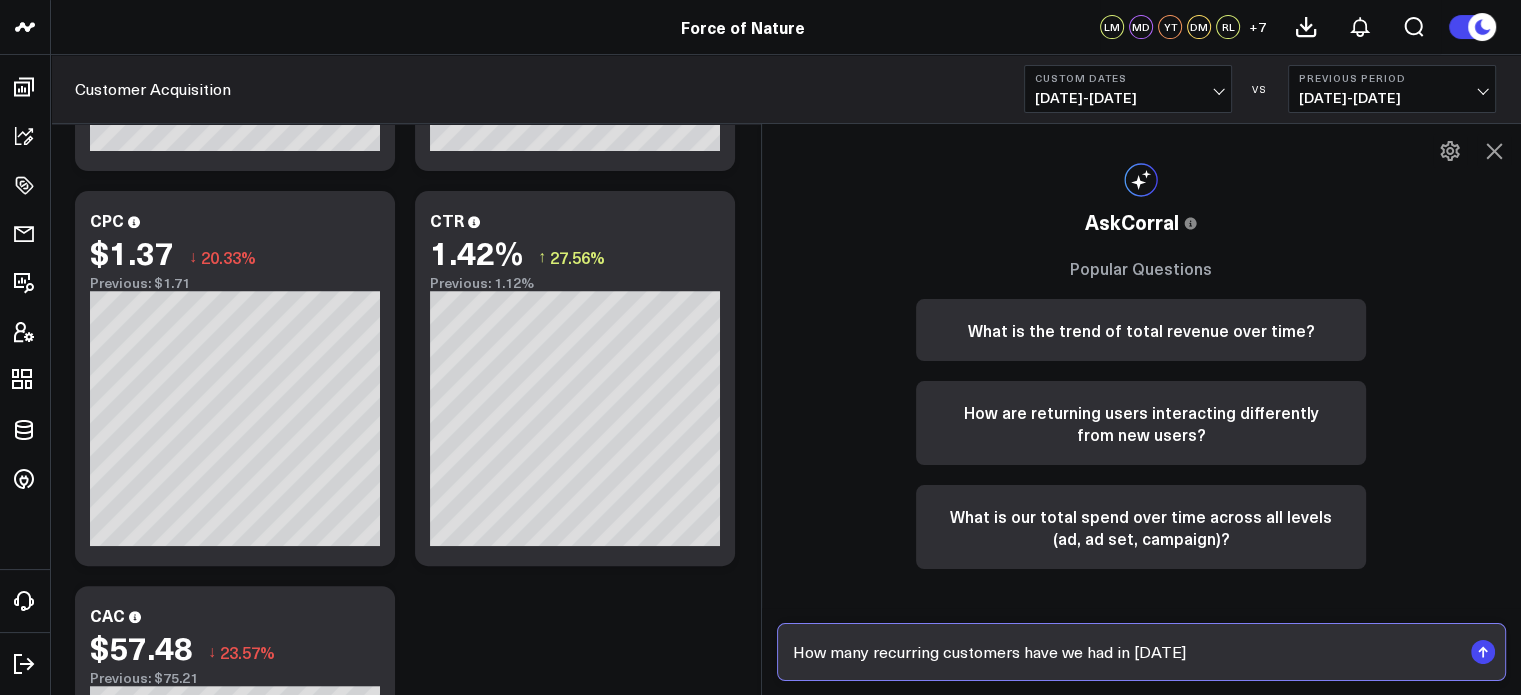 type on "How many recurring customers have we had in July" 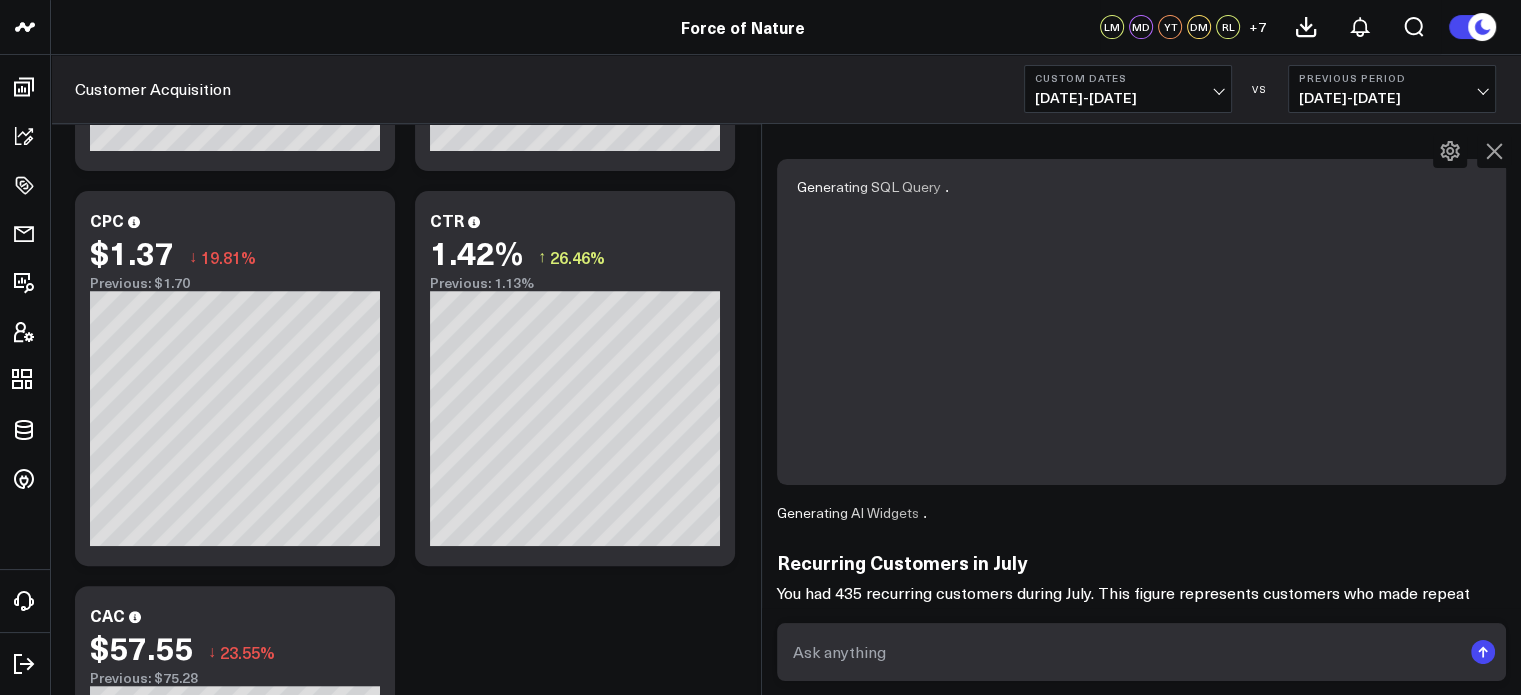 scroll, scrollTop: 280, scrollLeft: 0, axis: vertical 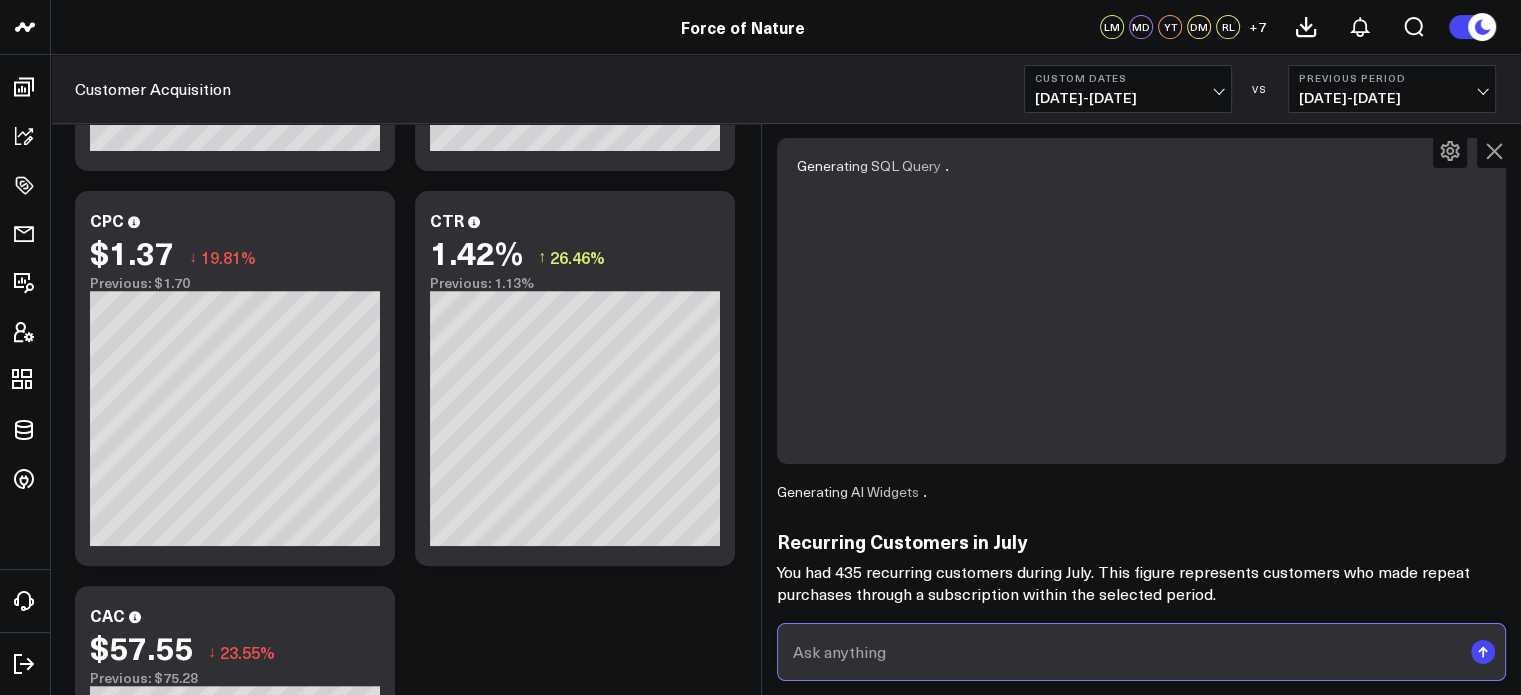 click at bounding box center (1125, 652) 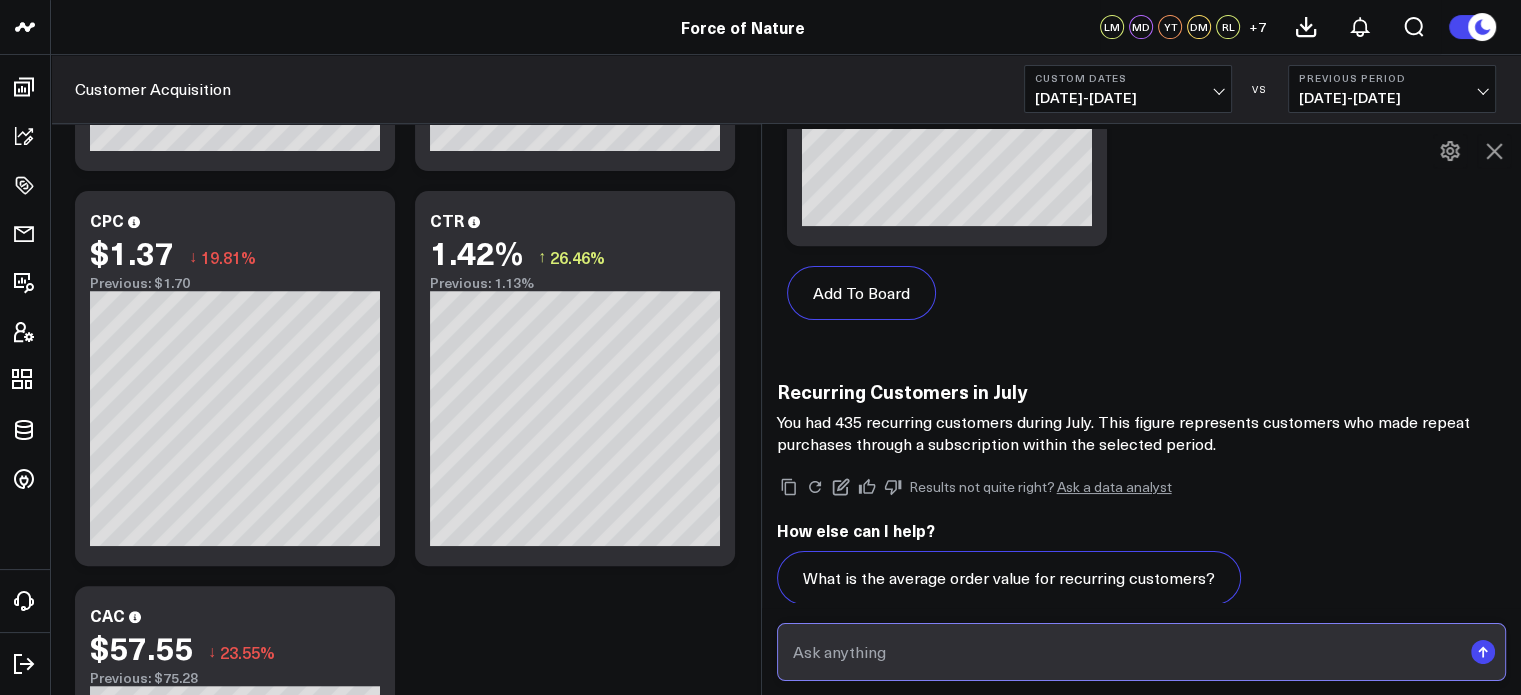 scroll, scrollTop: 2012, scrollLeft: 0, axis: vertical 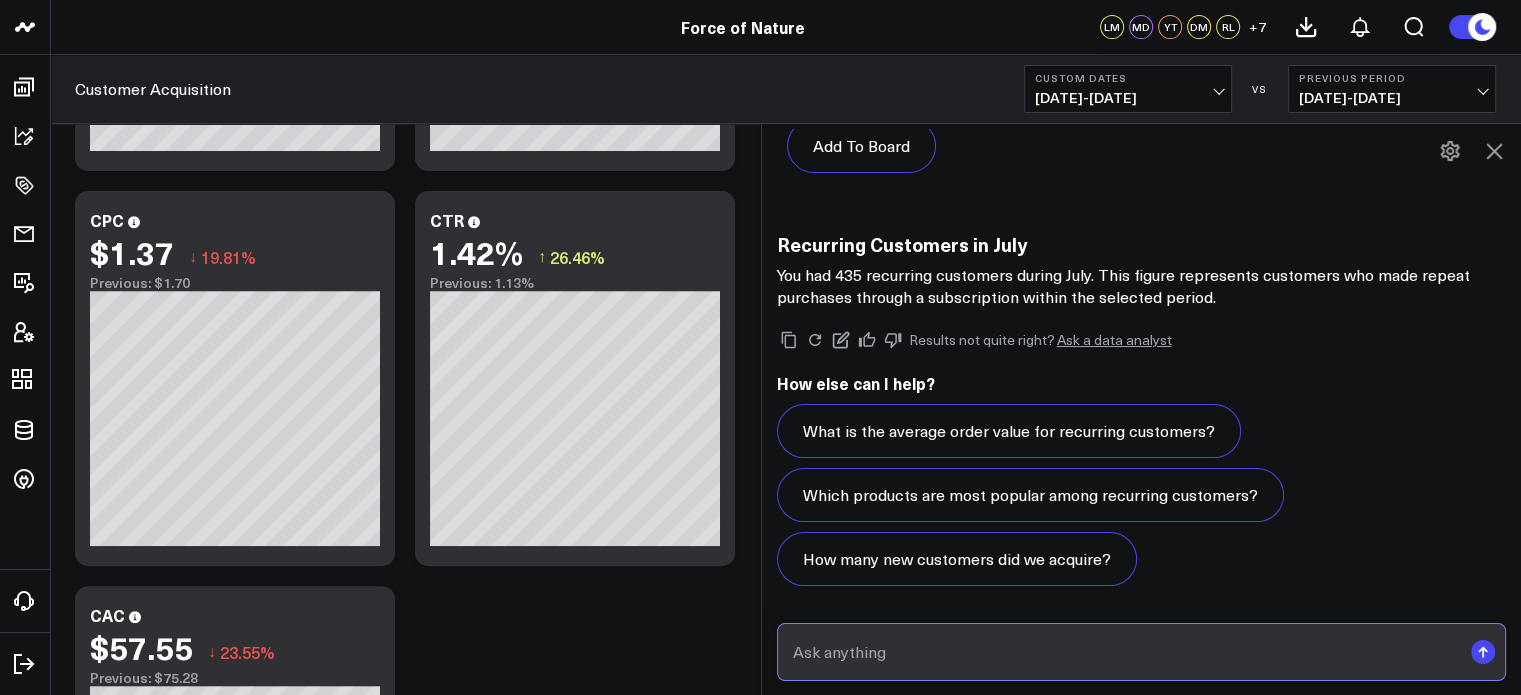 click at bounding box center (1125, 652) 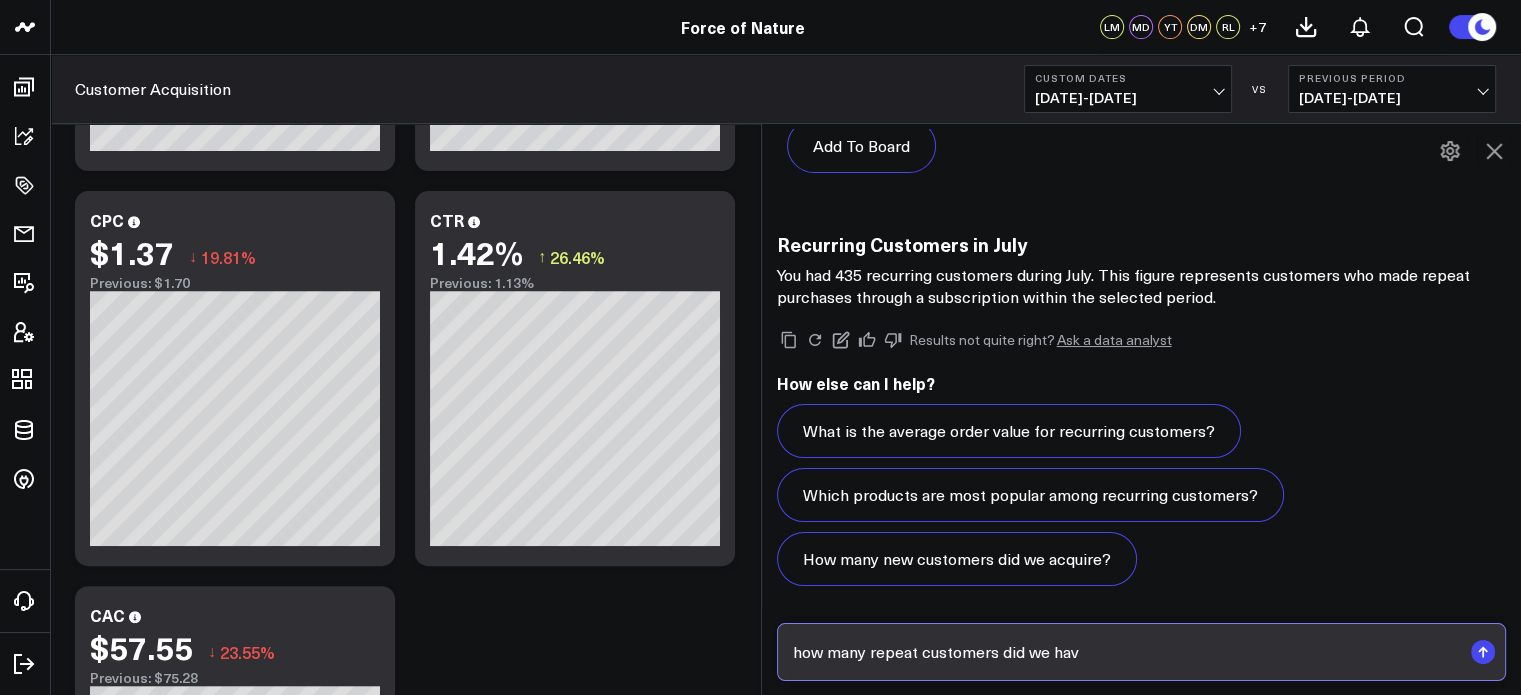type on "how many repeat customers did we have" 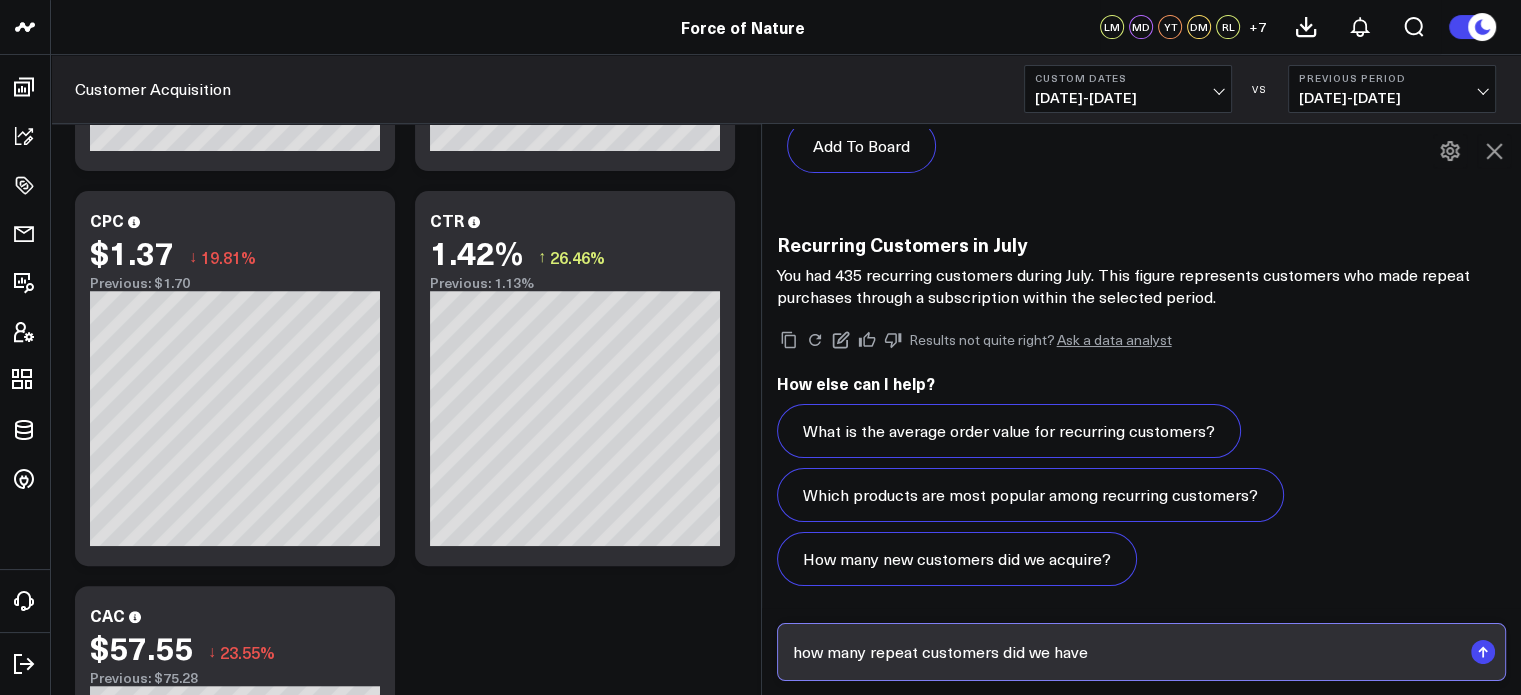 type 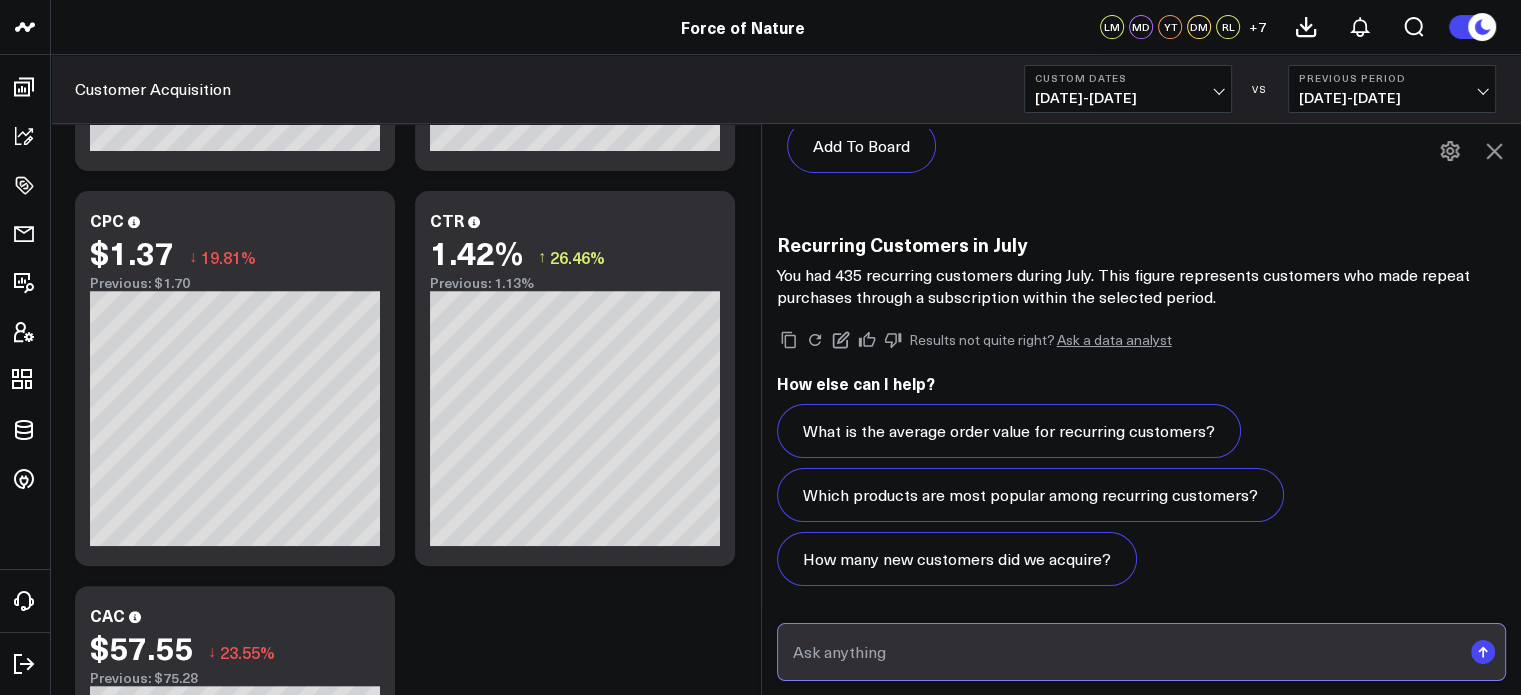 scroll, scrollTop: 1860, scrollLeft: 0, axis: vertical 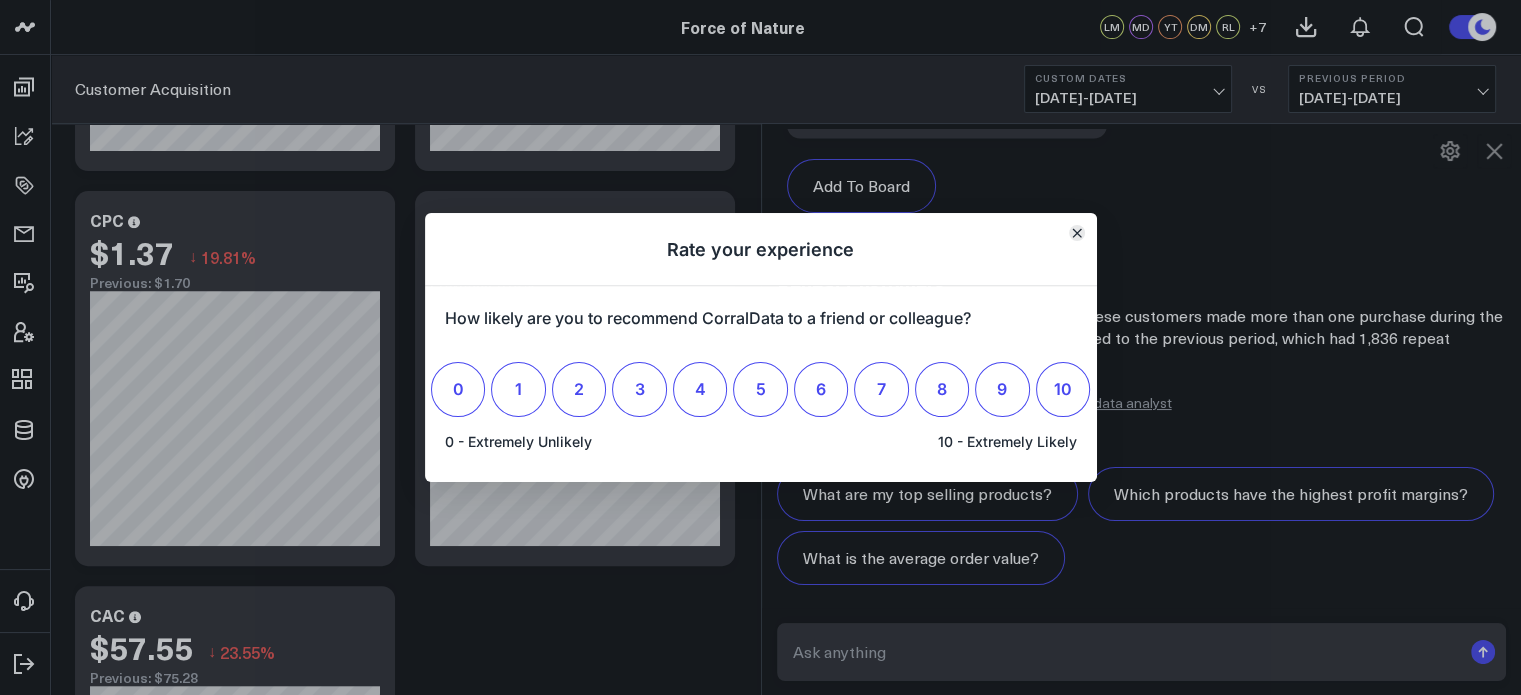 click on "Rate your experience" at bounding box center (761, 249) 